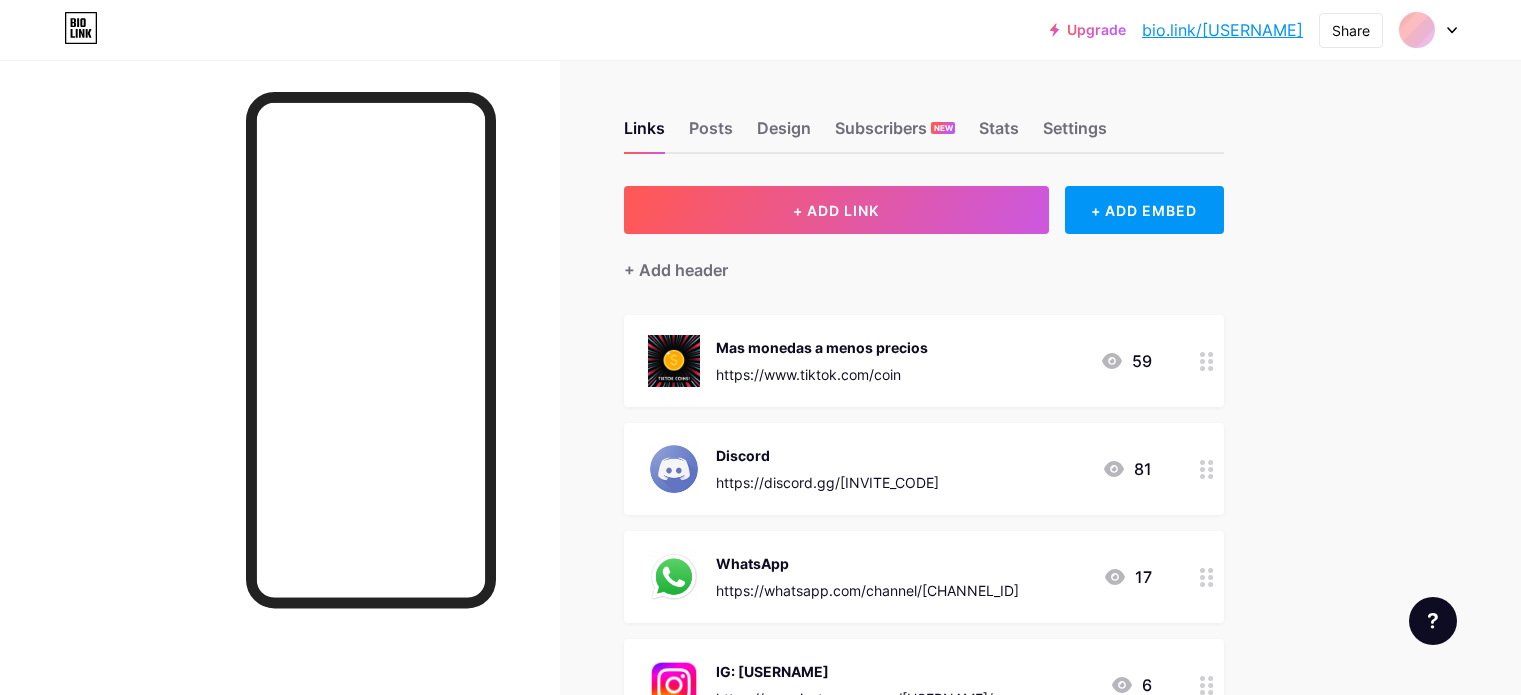 scroll, scrollTop: 0, scrollLeft: 0, axis: both 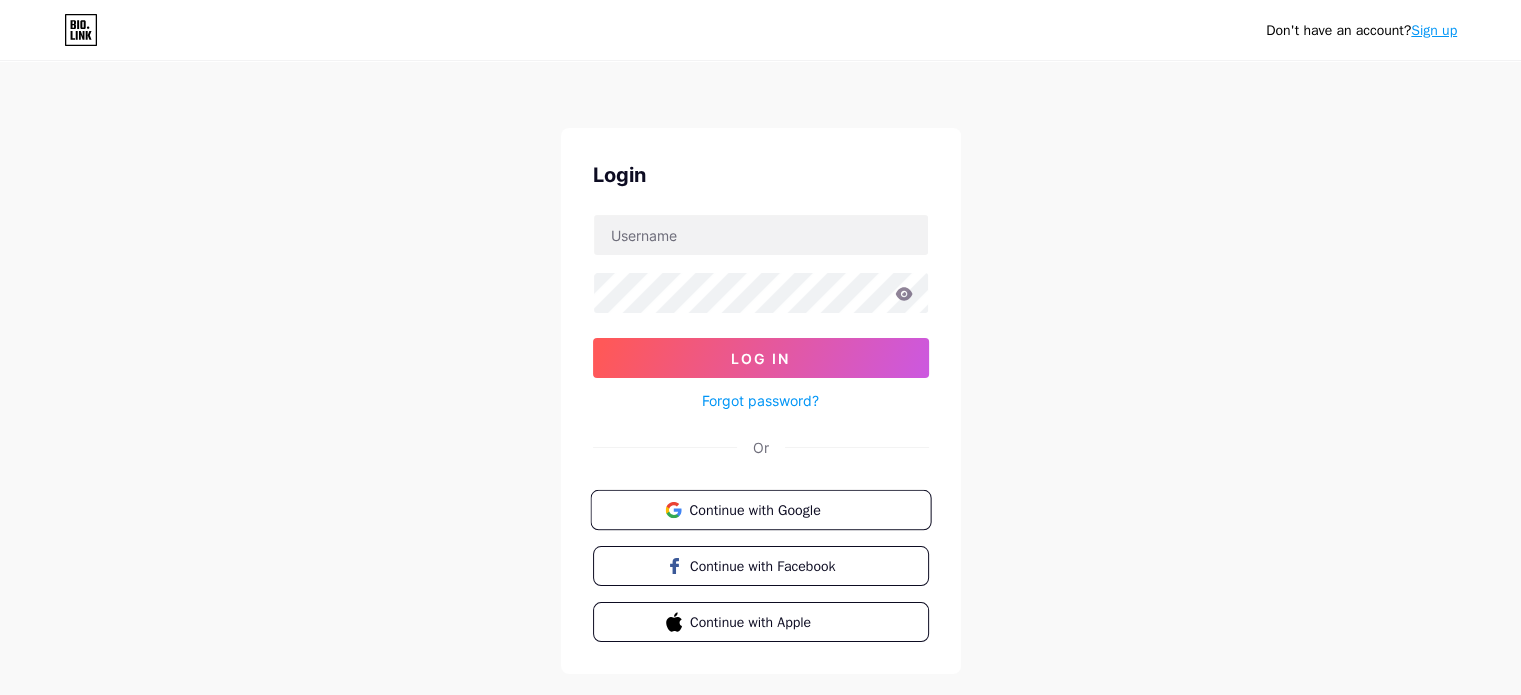 click on "Continue with Google" at bounding box center (760, 510) 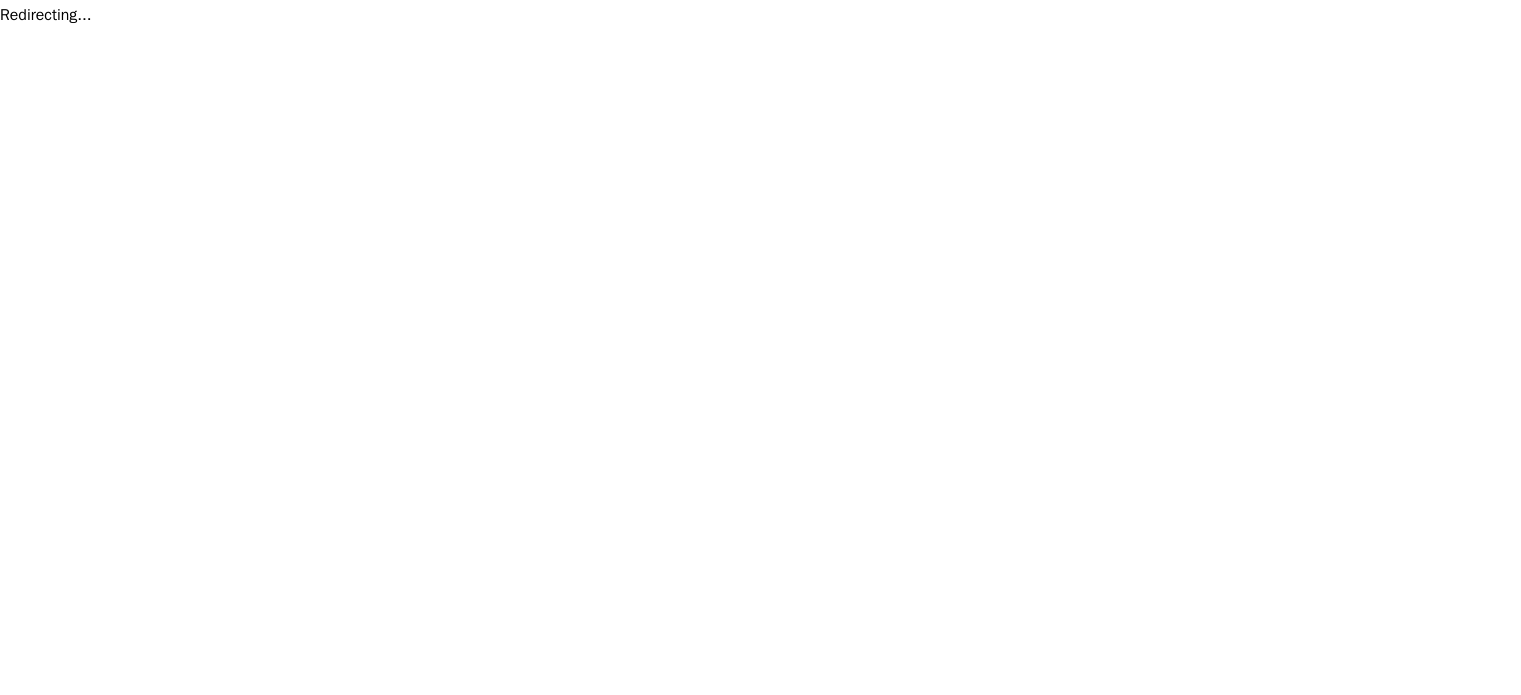 scroll, scrollTop: 0, scrollLeft: 0, axis: both 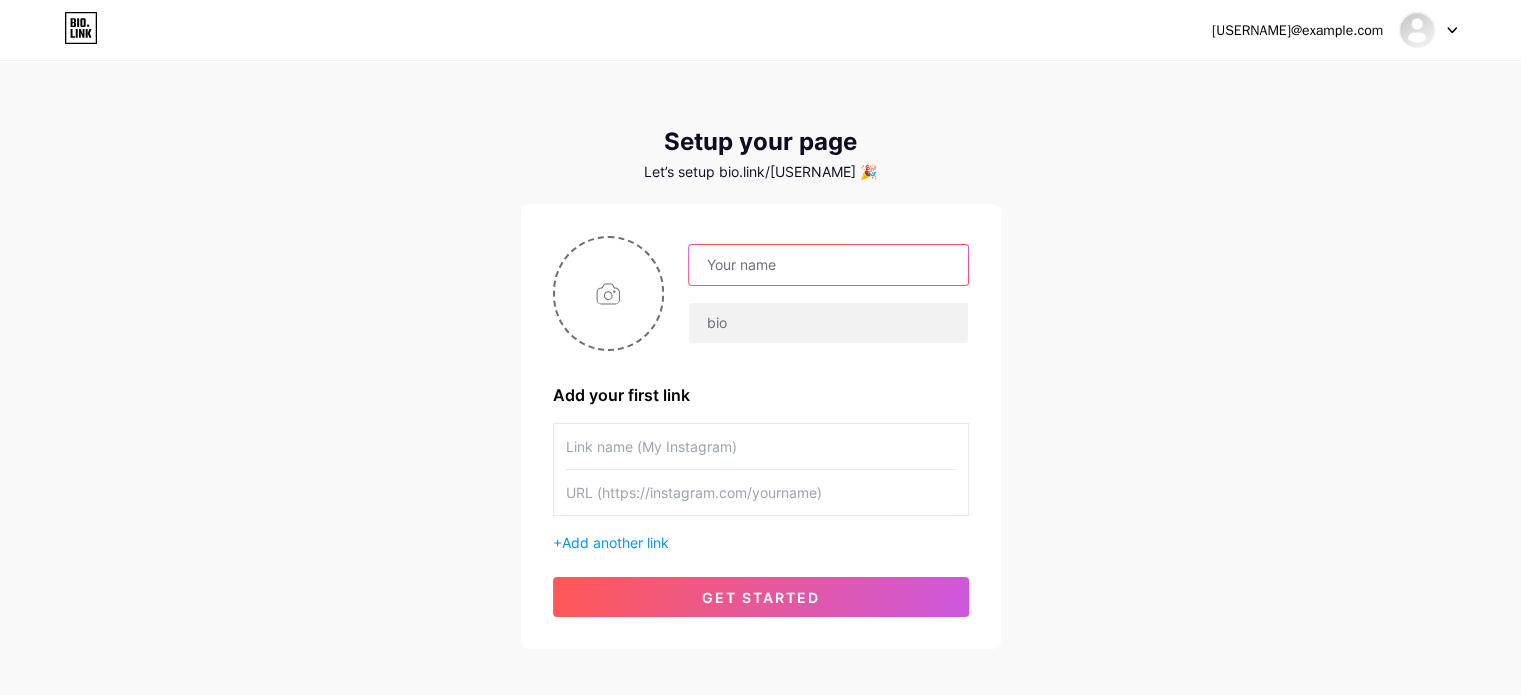 click at bounding box center (828, 265) 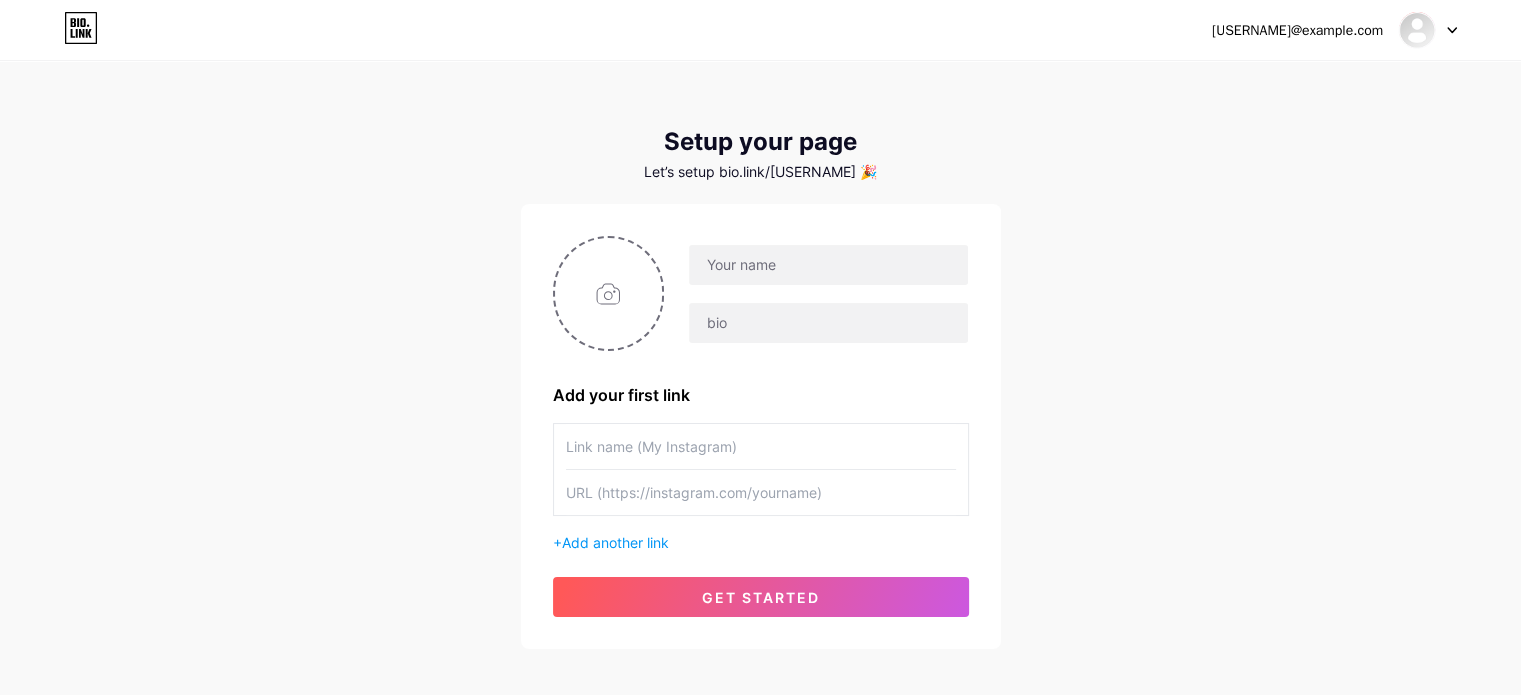 click on "Add your first link" at bounding box center (761, 395) 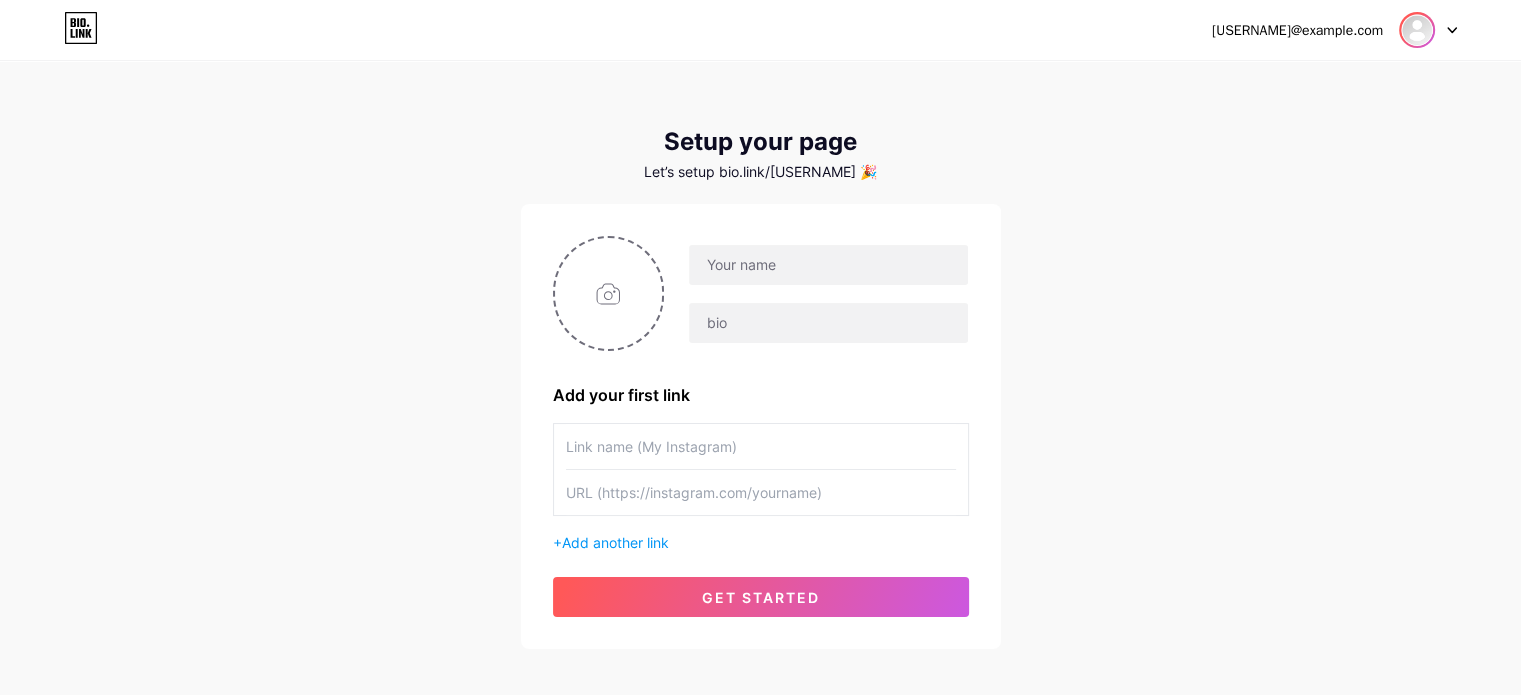 click at bounding box center (1417, 30) 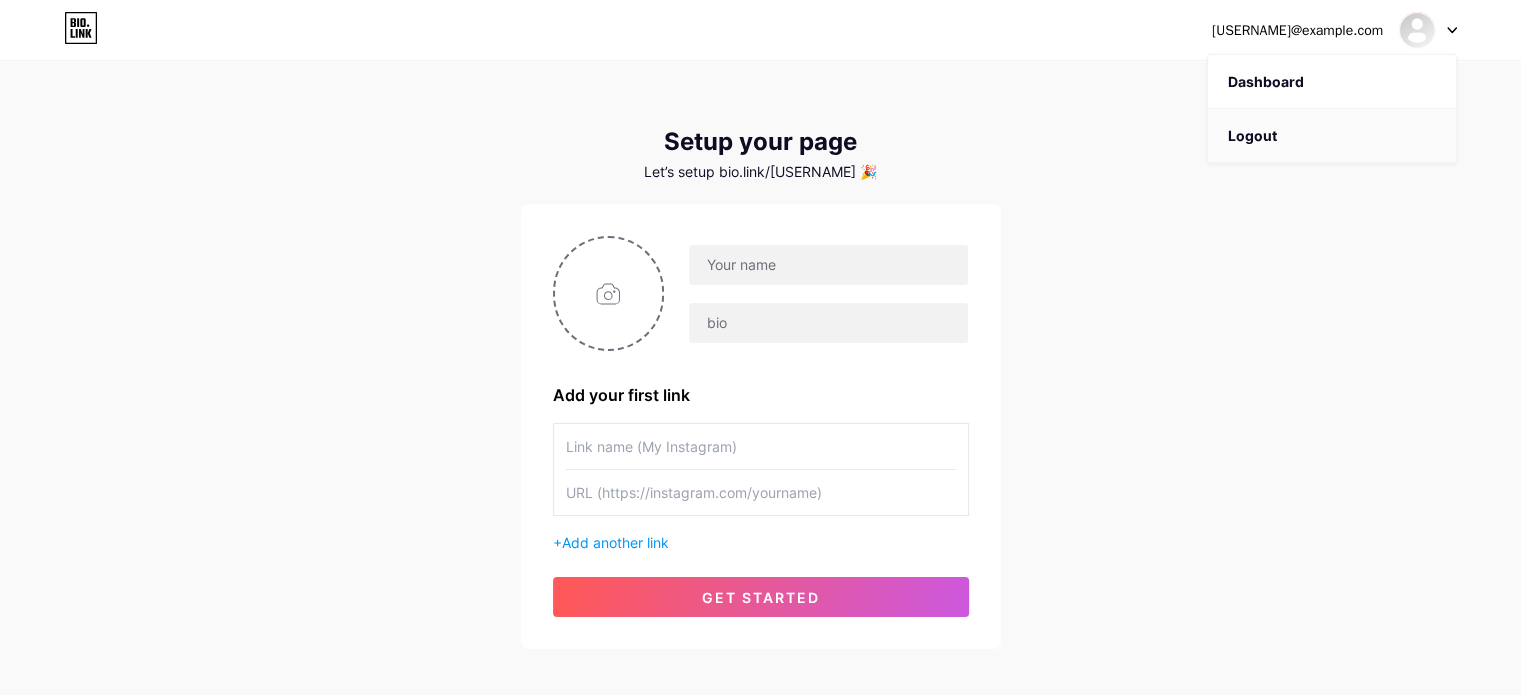click on "Logout" at bounding box center [1332, 136] 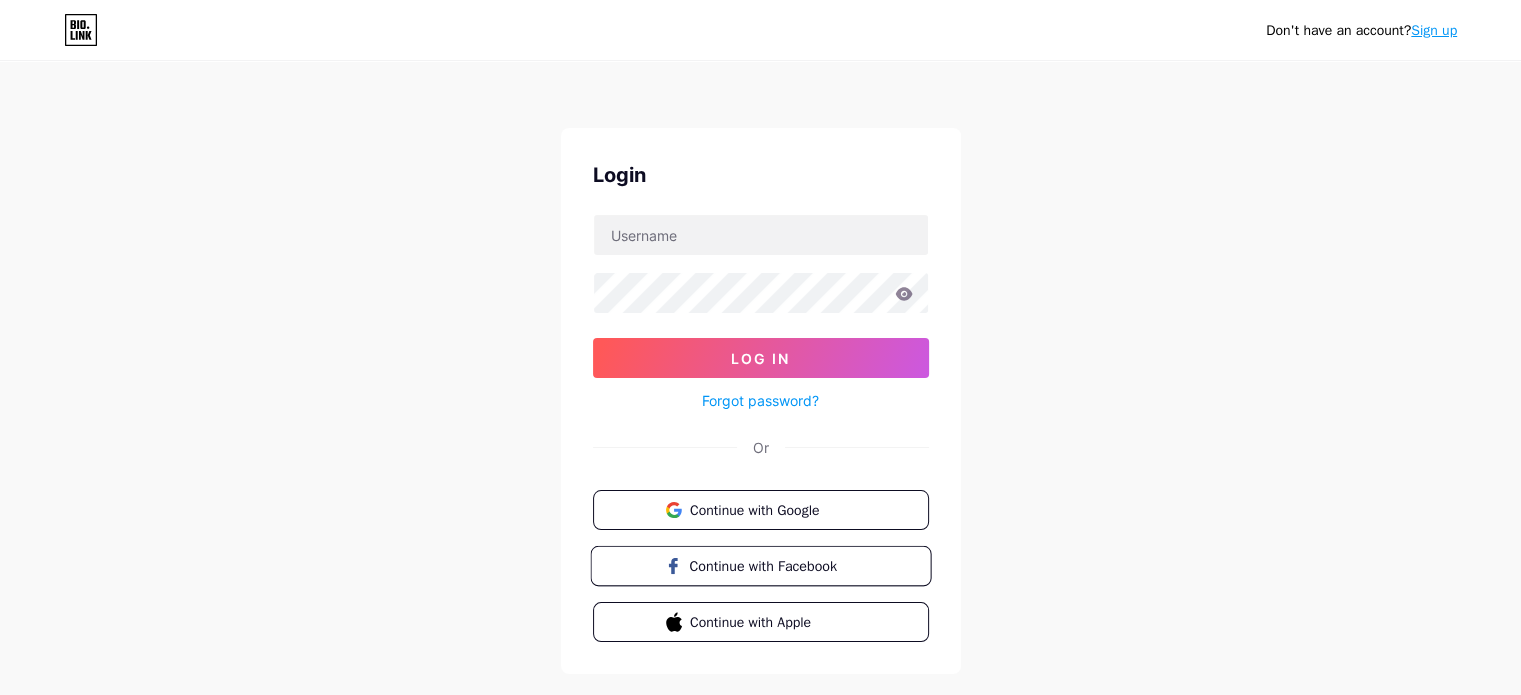 click on "Continue with Facebook" at bounding box center [772, 565] 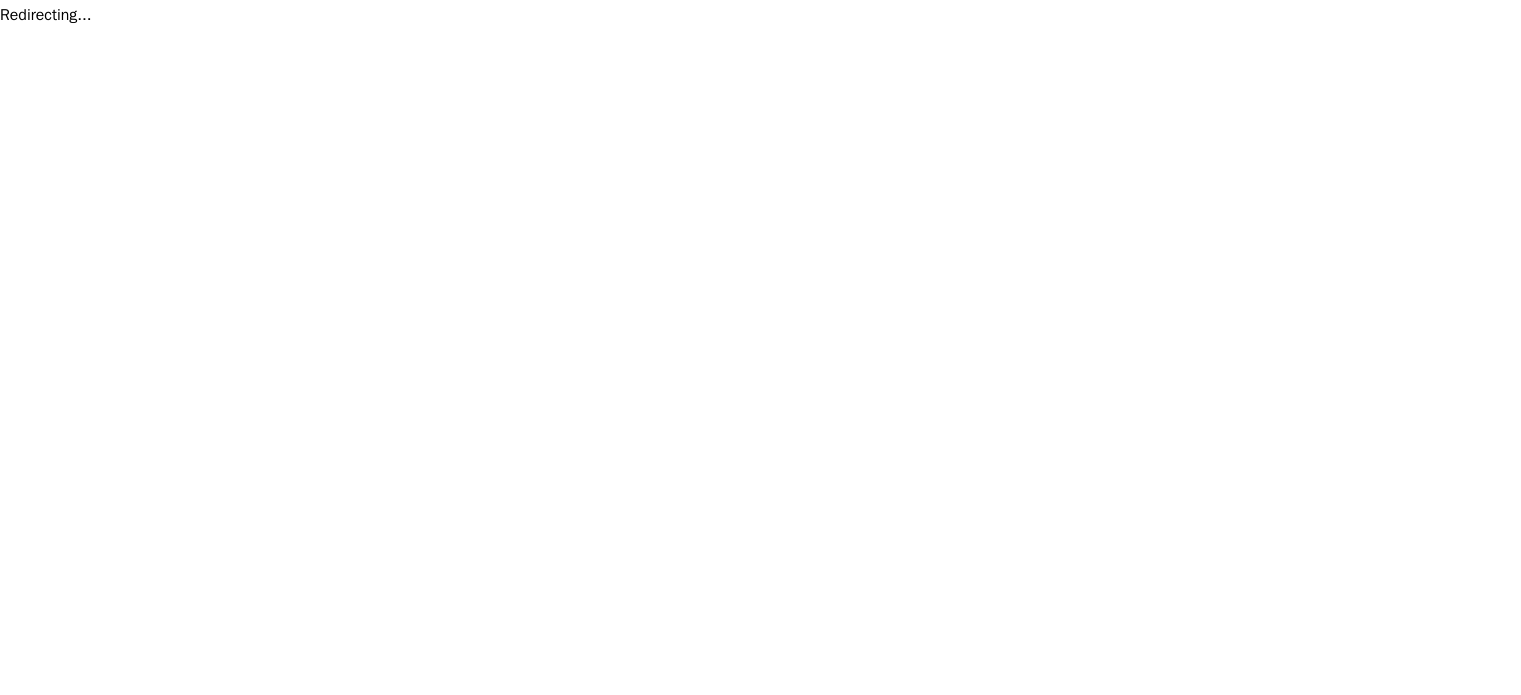 scroll, scrollTop: 0, scrollLeft: 0, axis: both 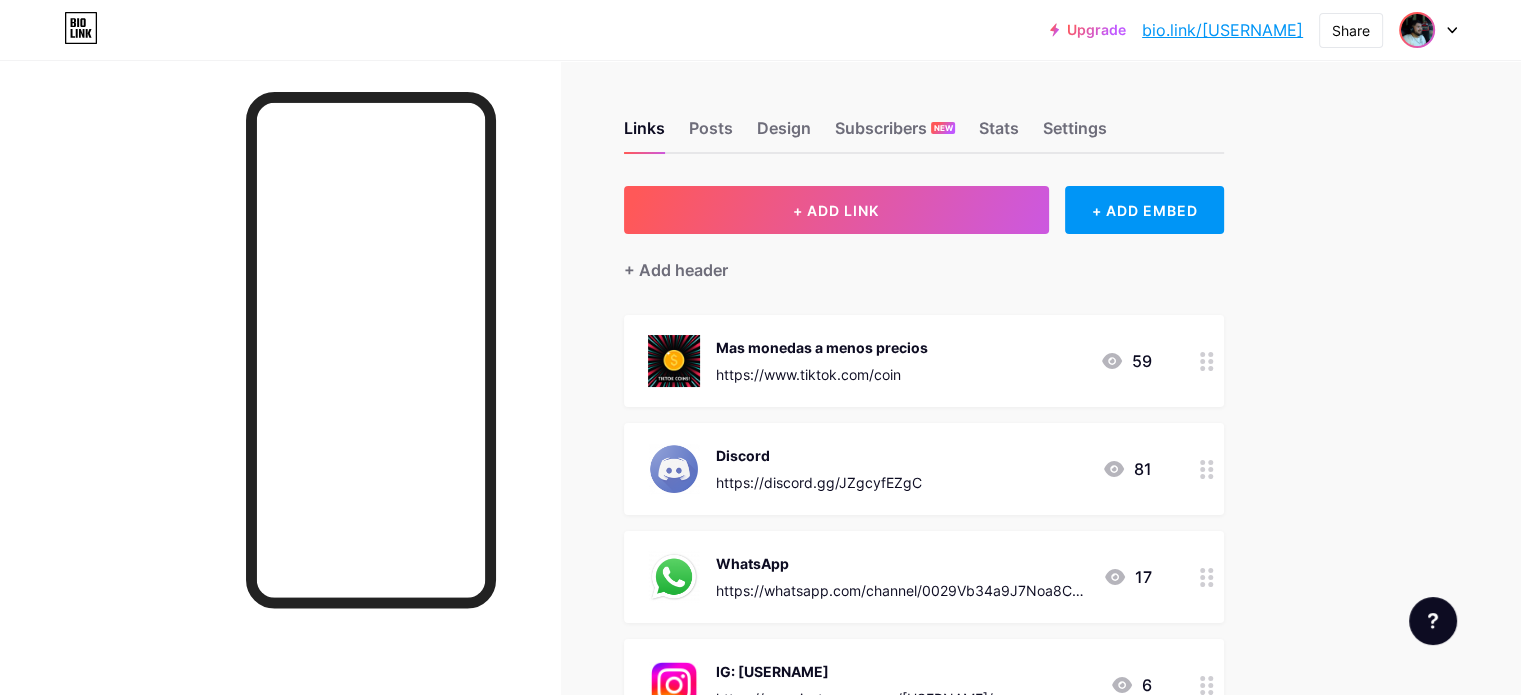 click at bounding box center (1417, 30) 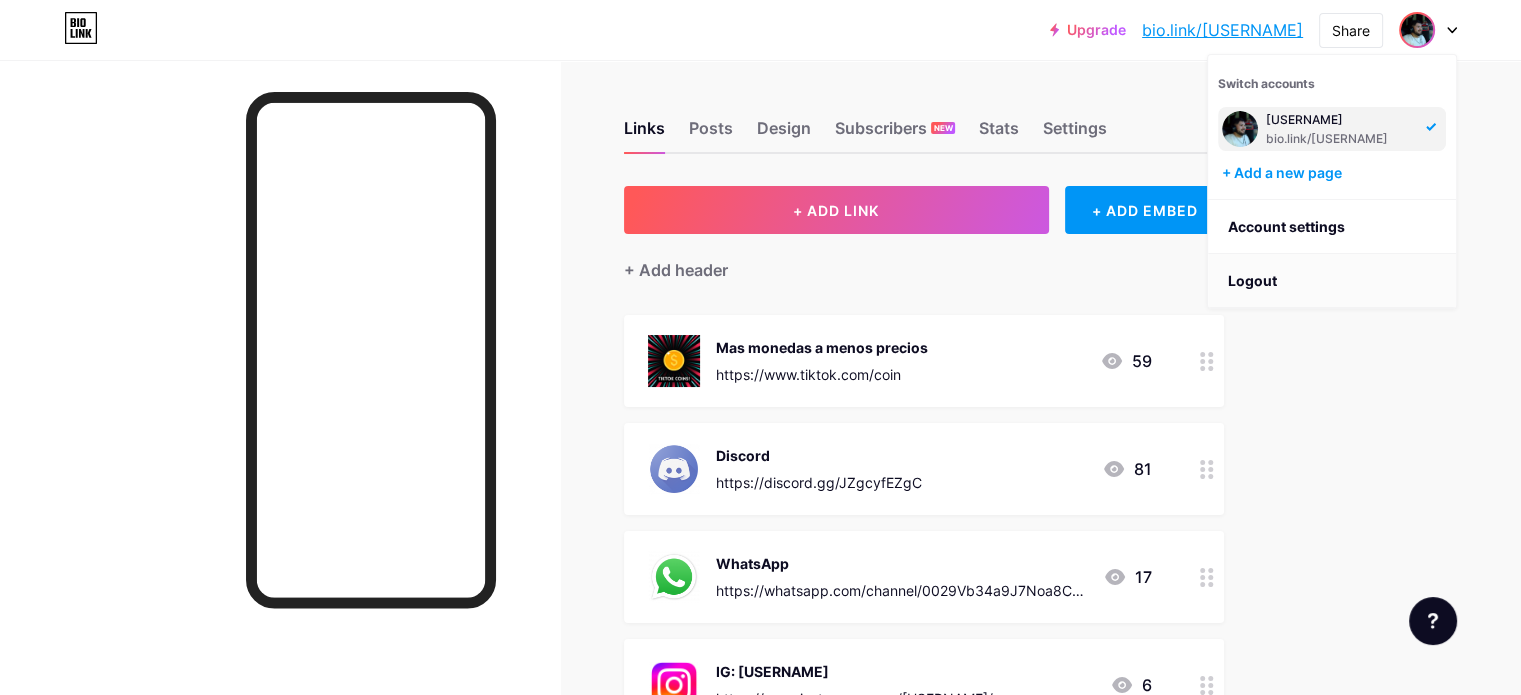 click on "Logout" at bounding box center (1332, 281) 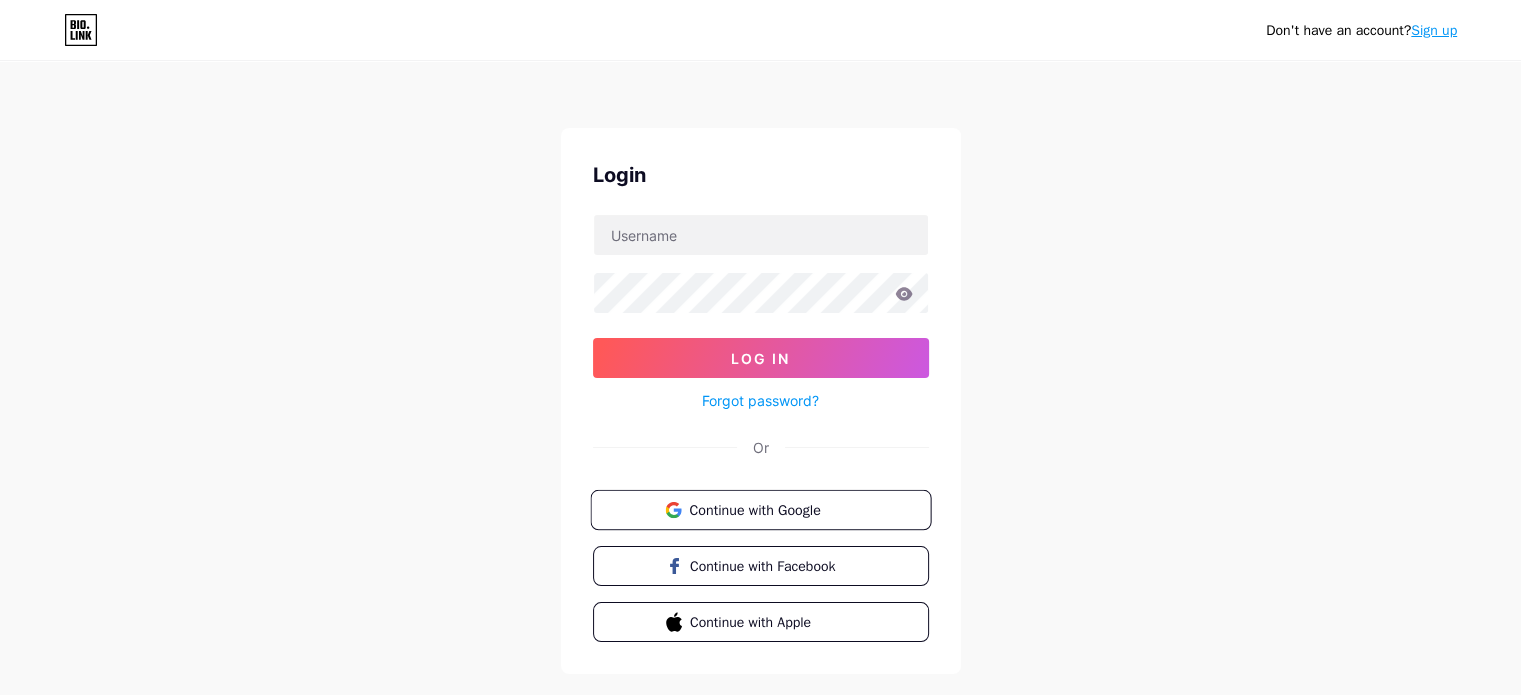 click on "Continue with Google" at bounding box center (772, 509) 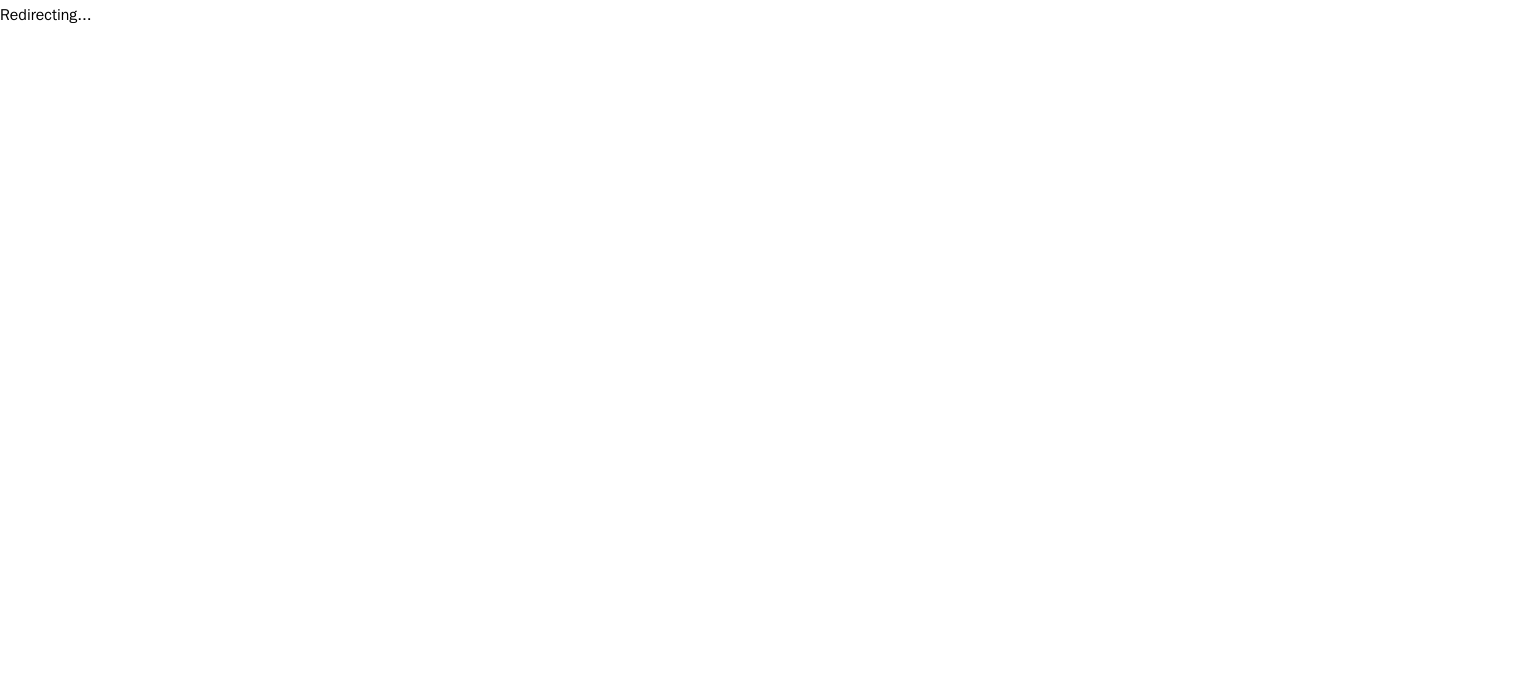 scroll, scrollTop: 0, scrollLeft: 0, axis: both 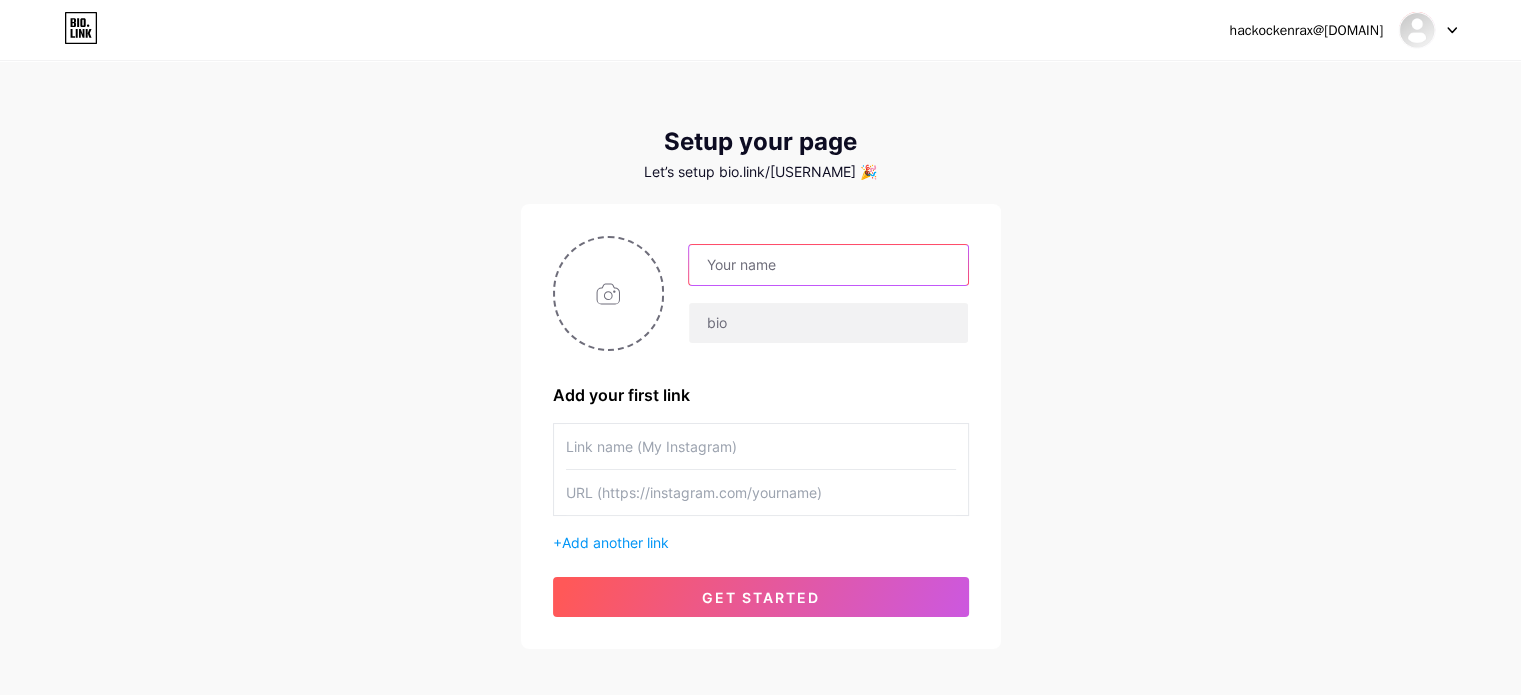click at bounding box center (828, 265) 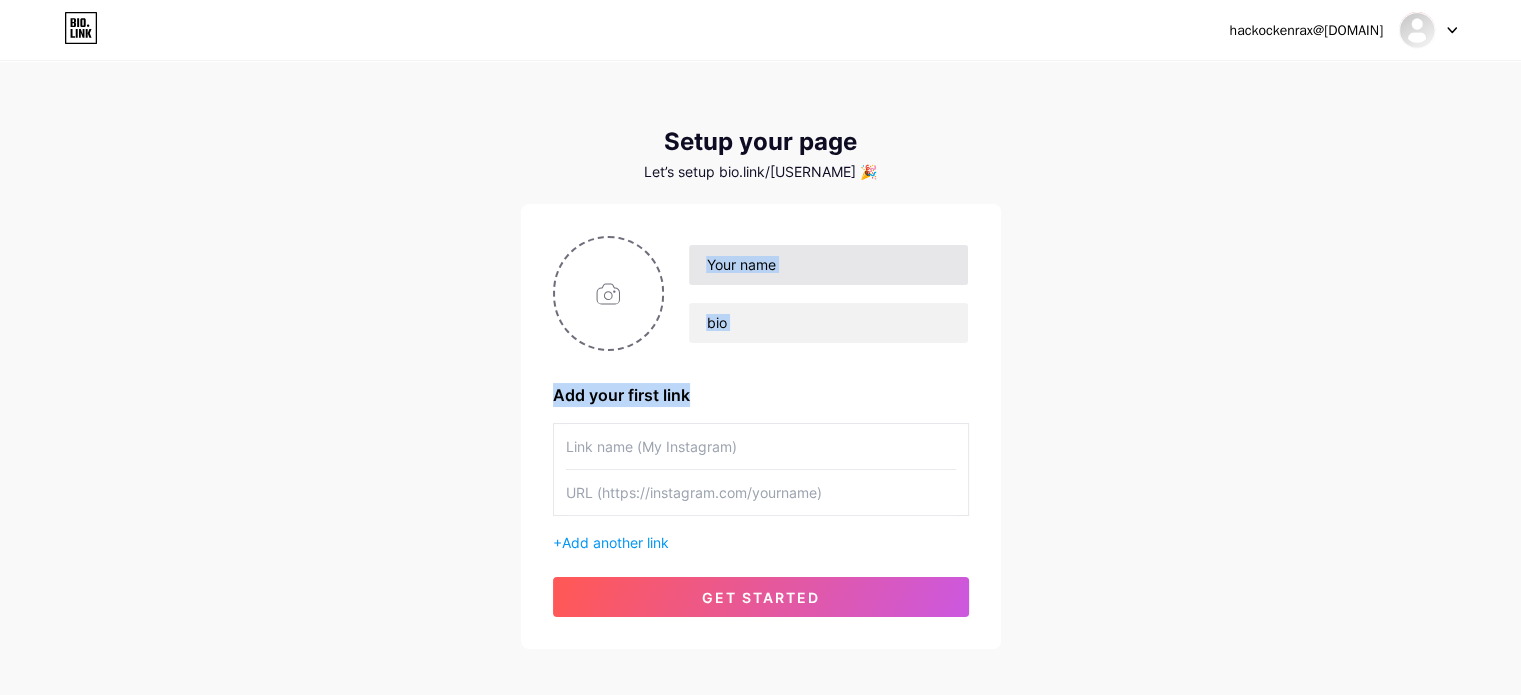 drag, startPoint x: 700, startPoint y: 376, endPoint x: 737, endPoint y: 250, distance: 131.32022 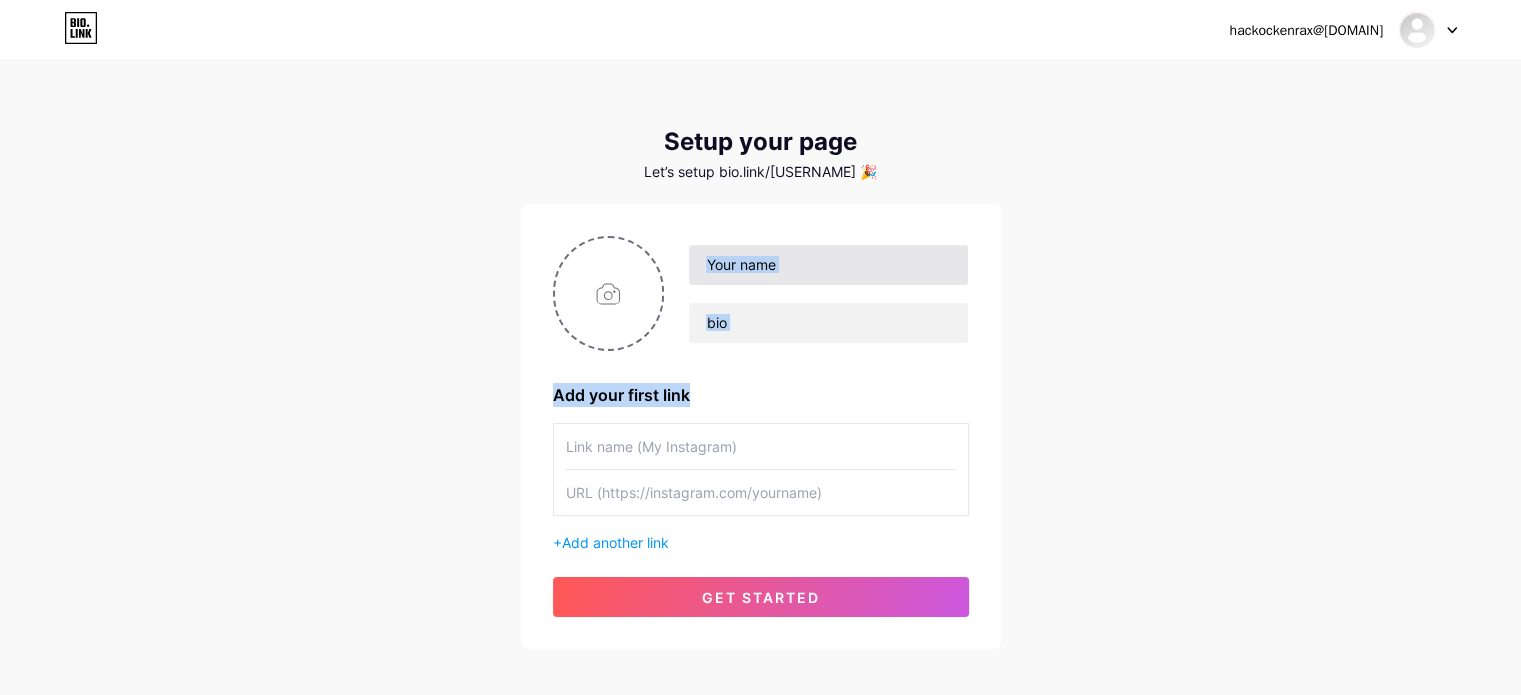 click on "Add your first link
+  Add another link     get started" at bounding box center (761, 426) 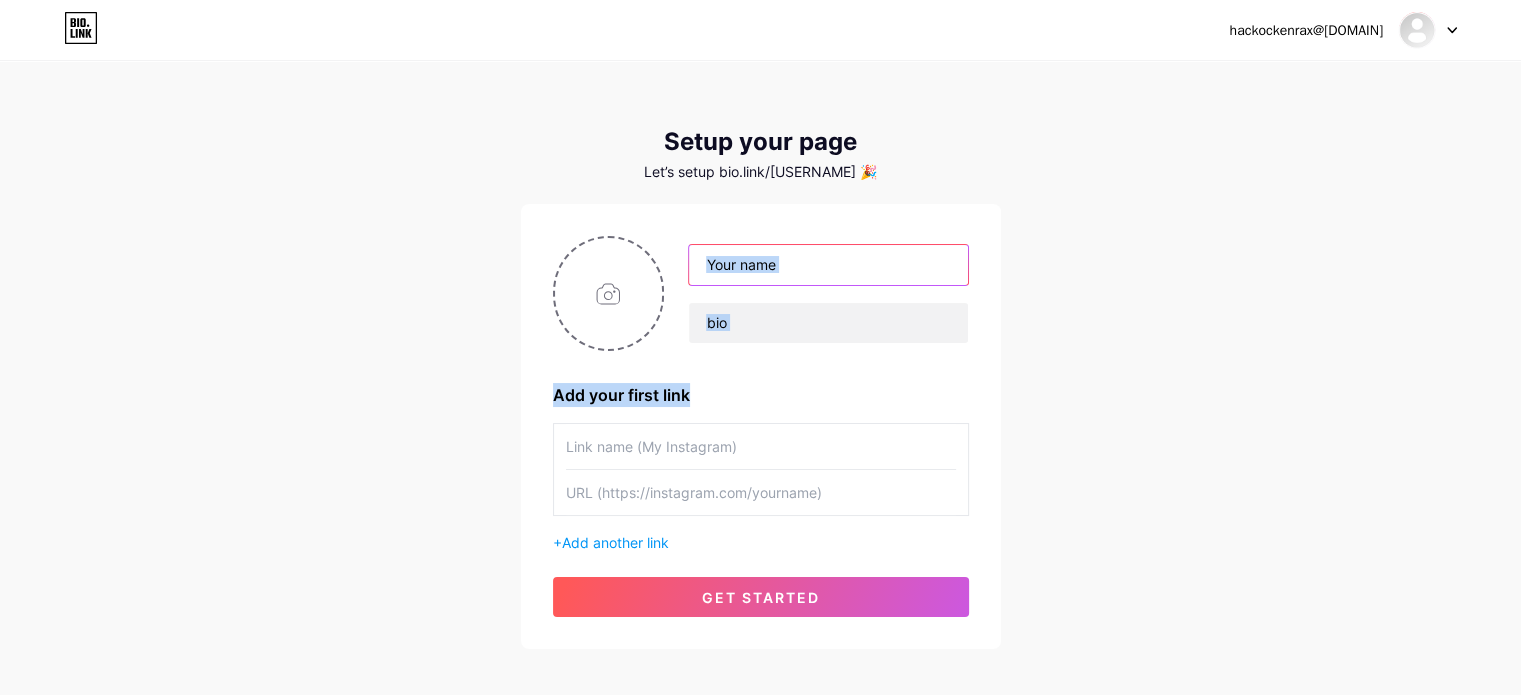 click at bounding box center [828, 265] 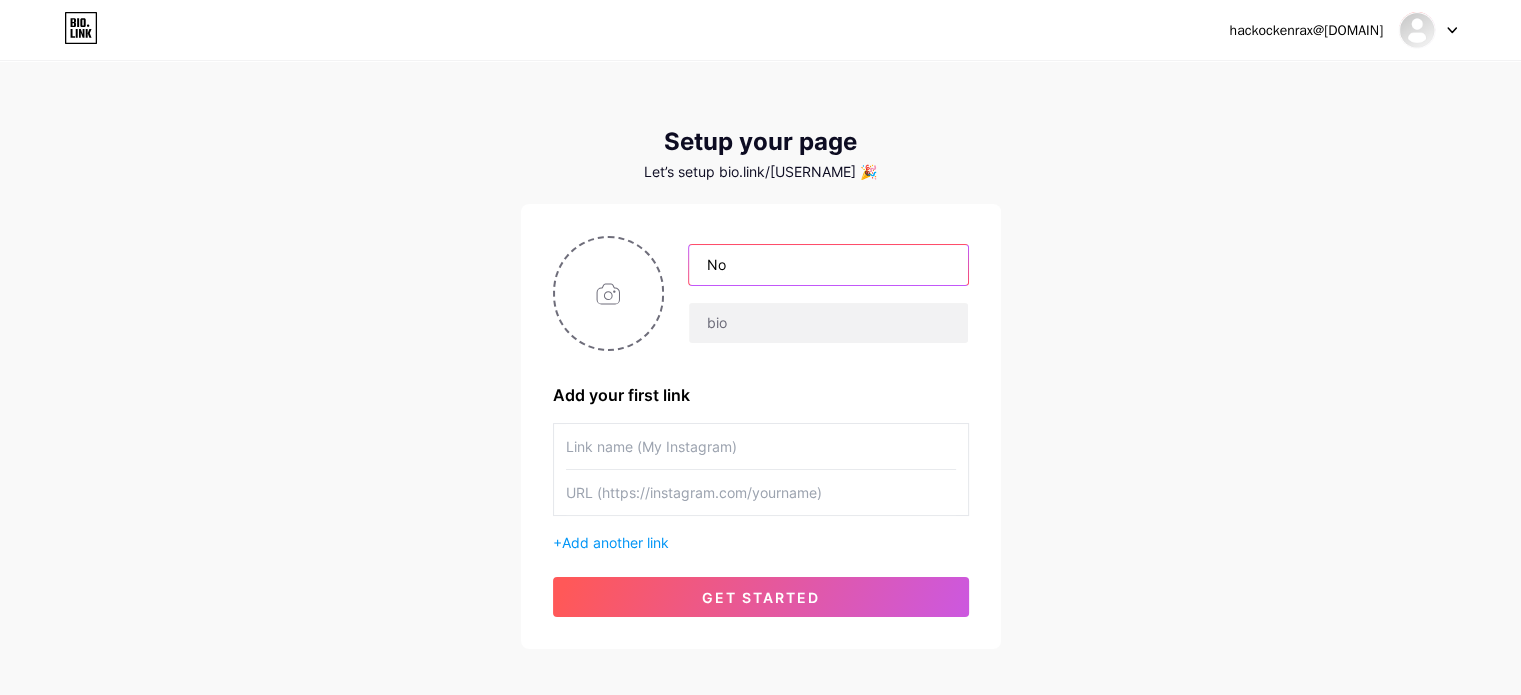 type on "N" 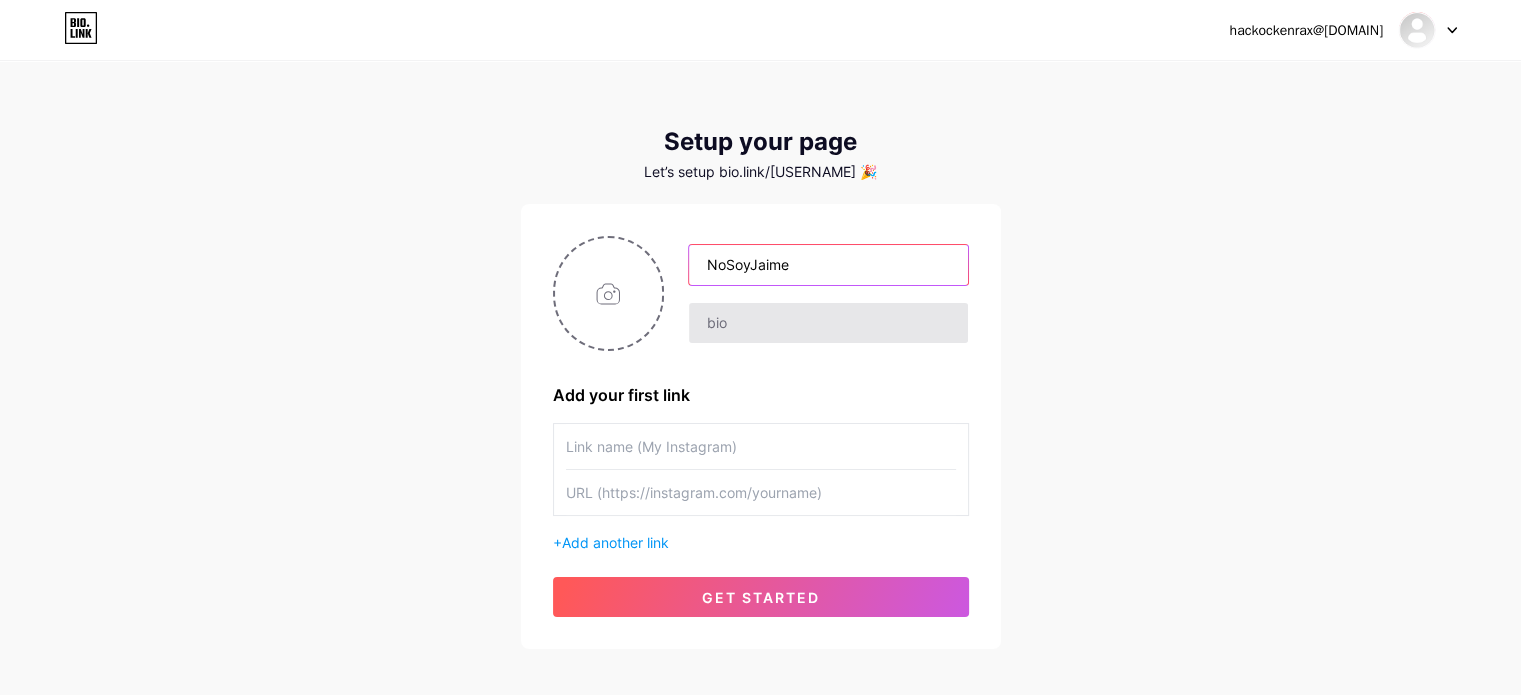 type on "NoSoyJaime" 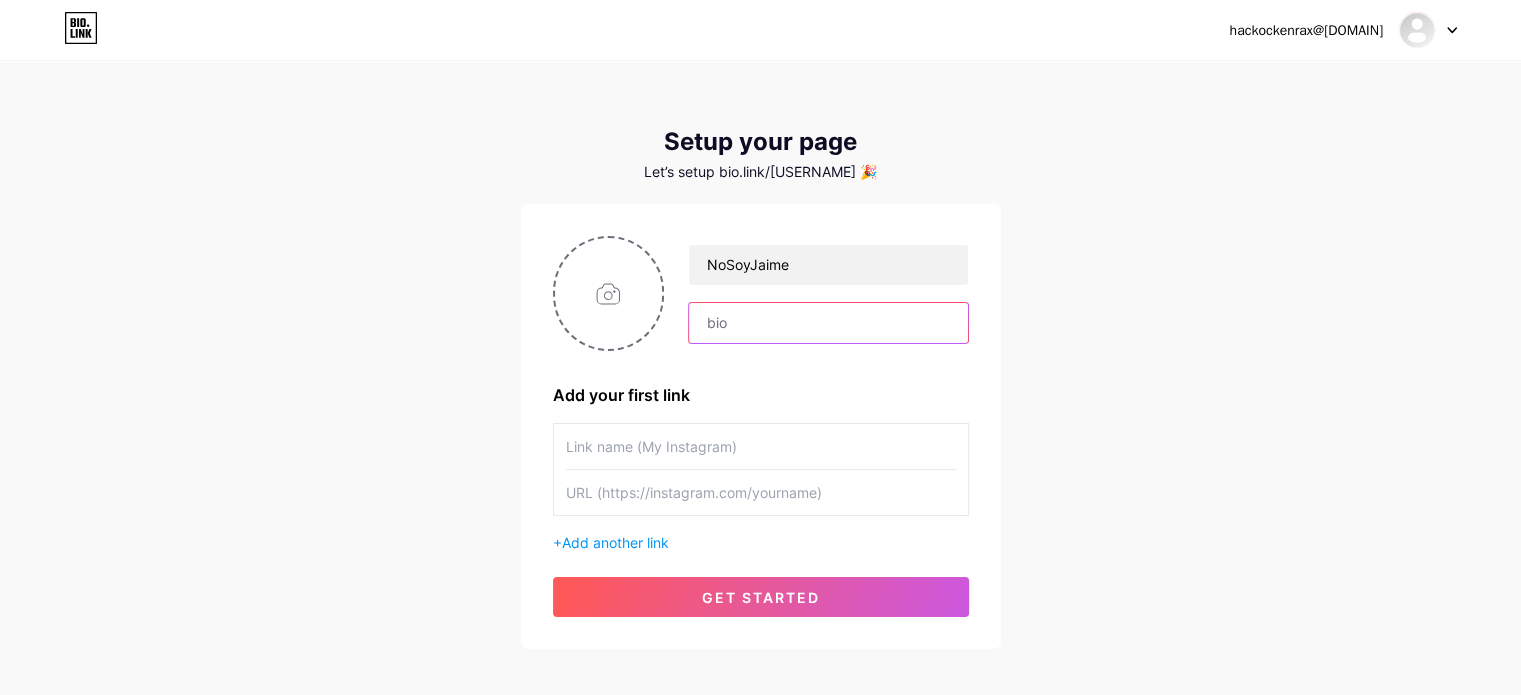 click at bounding box center (828, 323) 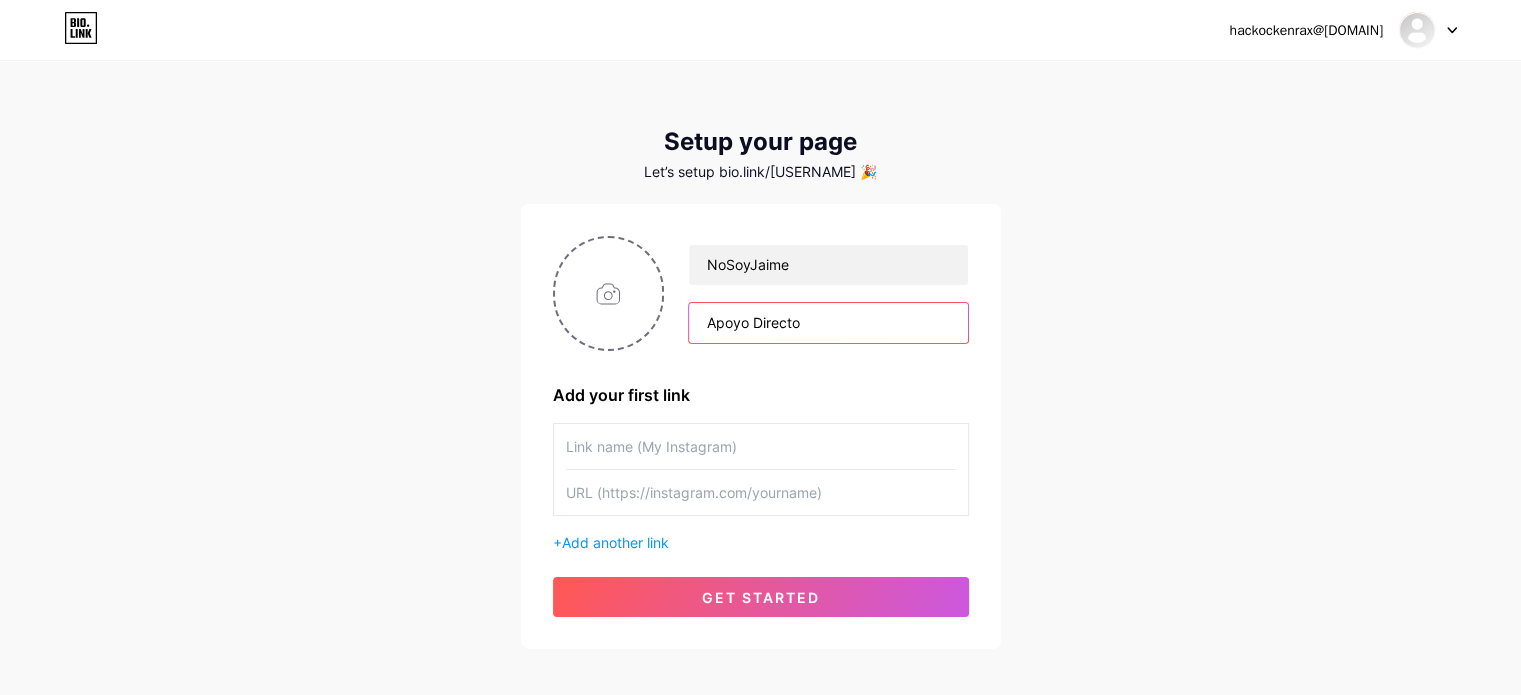 type on "Apoyo Directo" 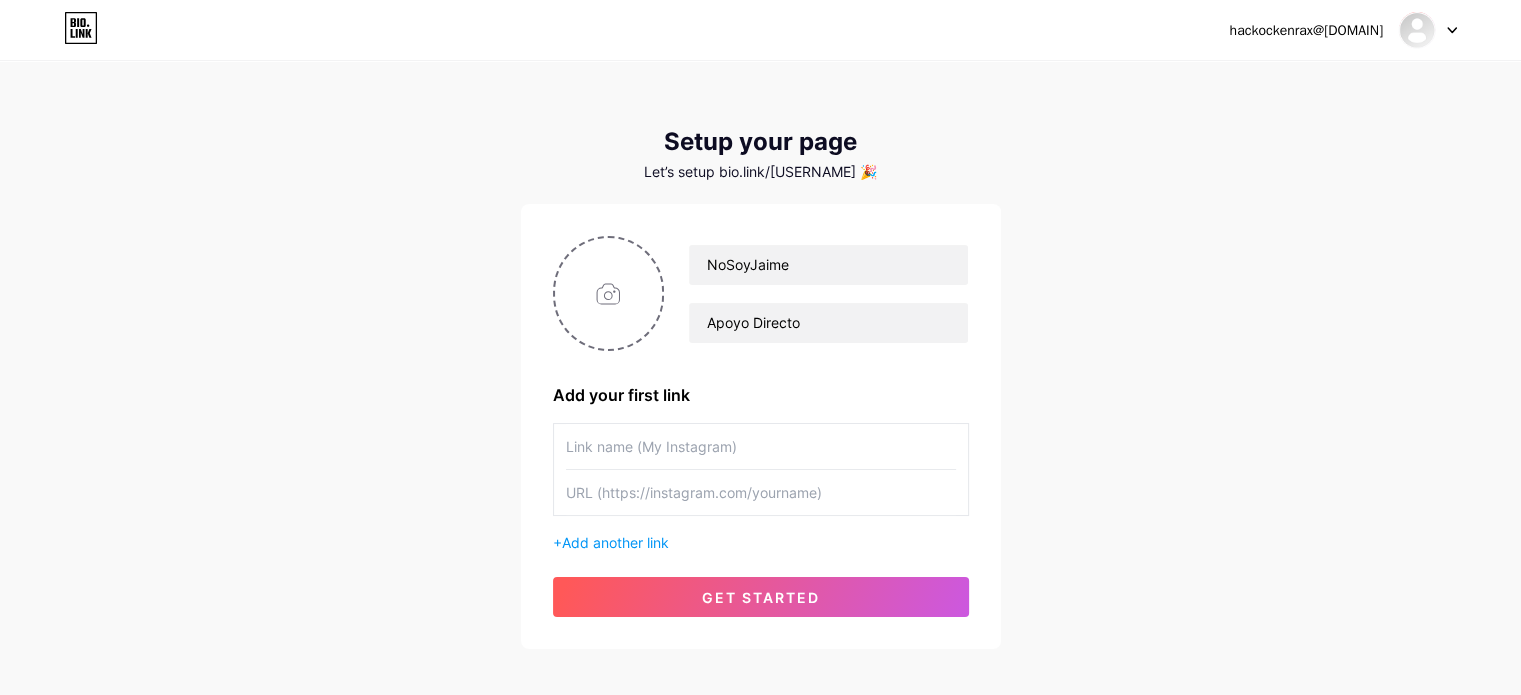 click at bounding box center (761, 446) 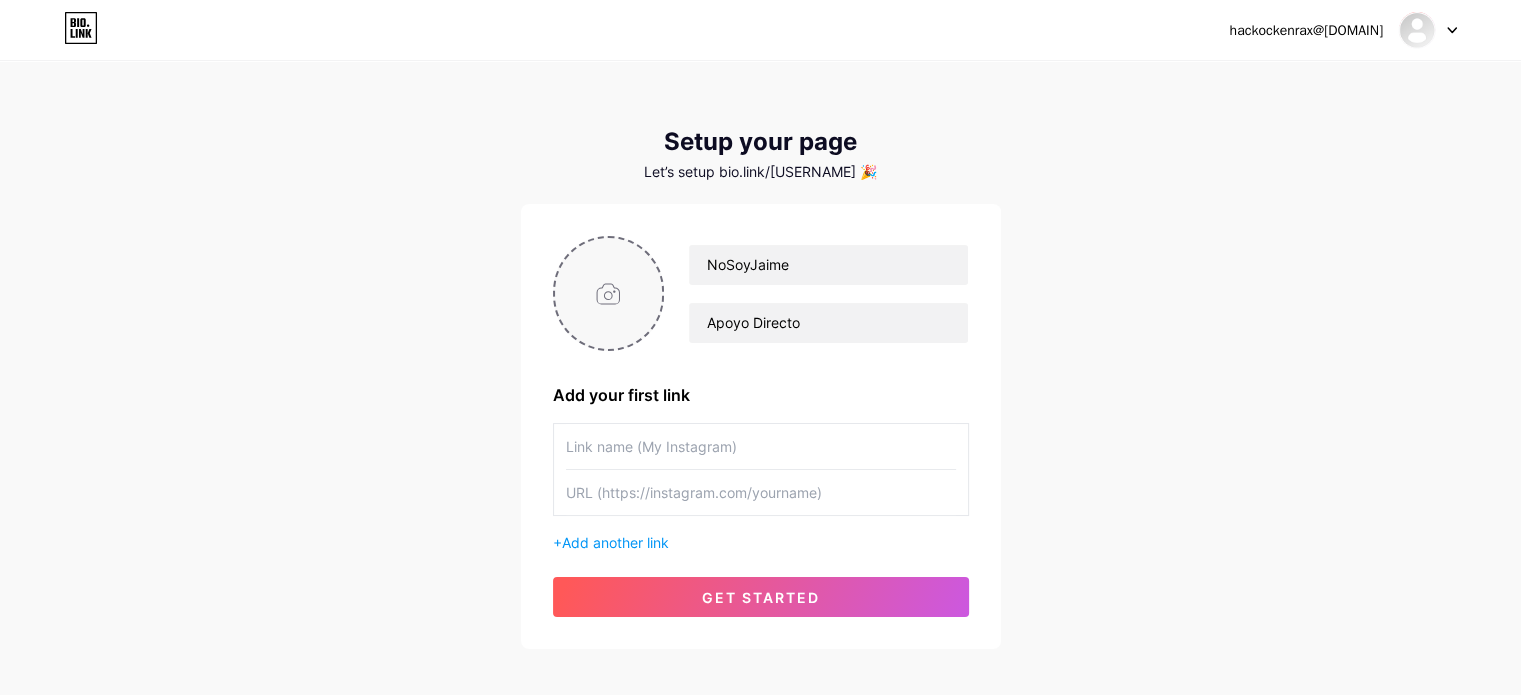click at bounding box center (609, 293) 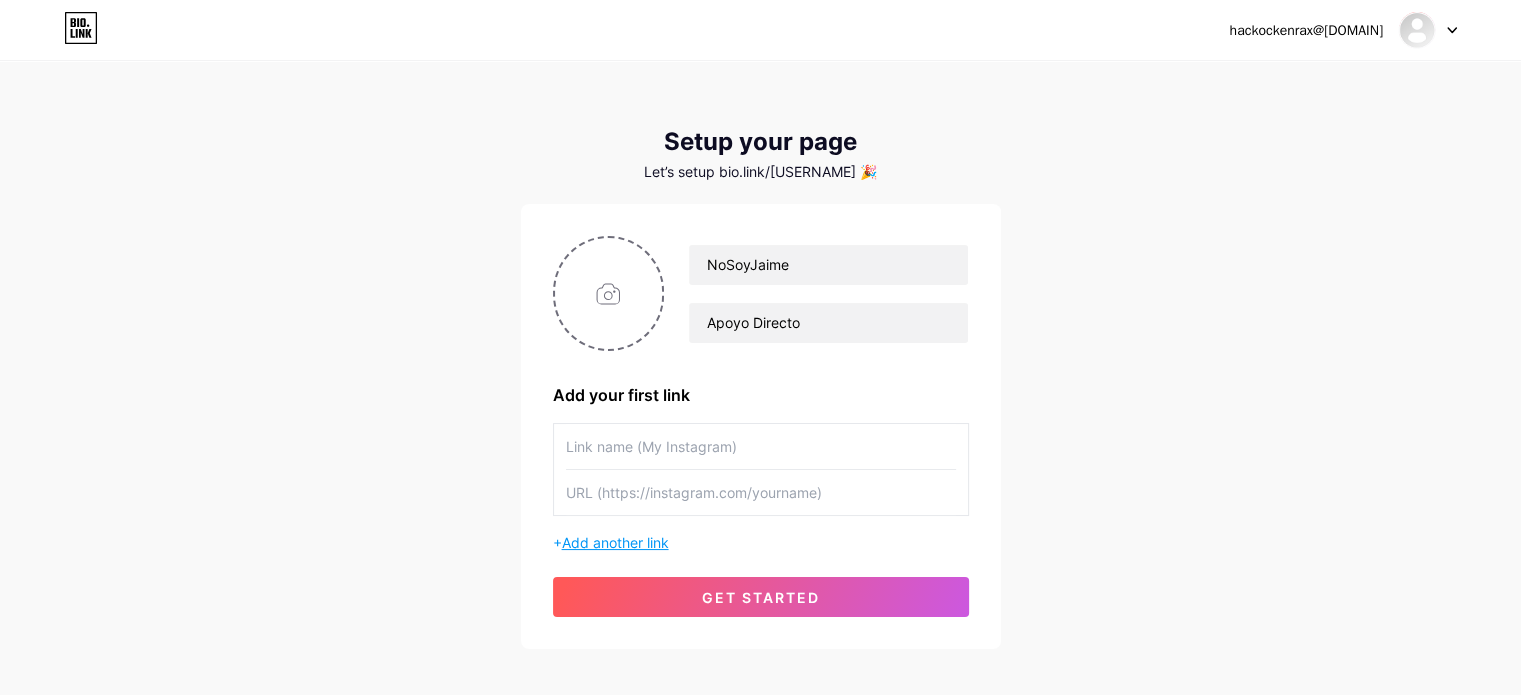 click on "Add another link" at bounding box center [615, 542] 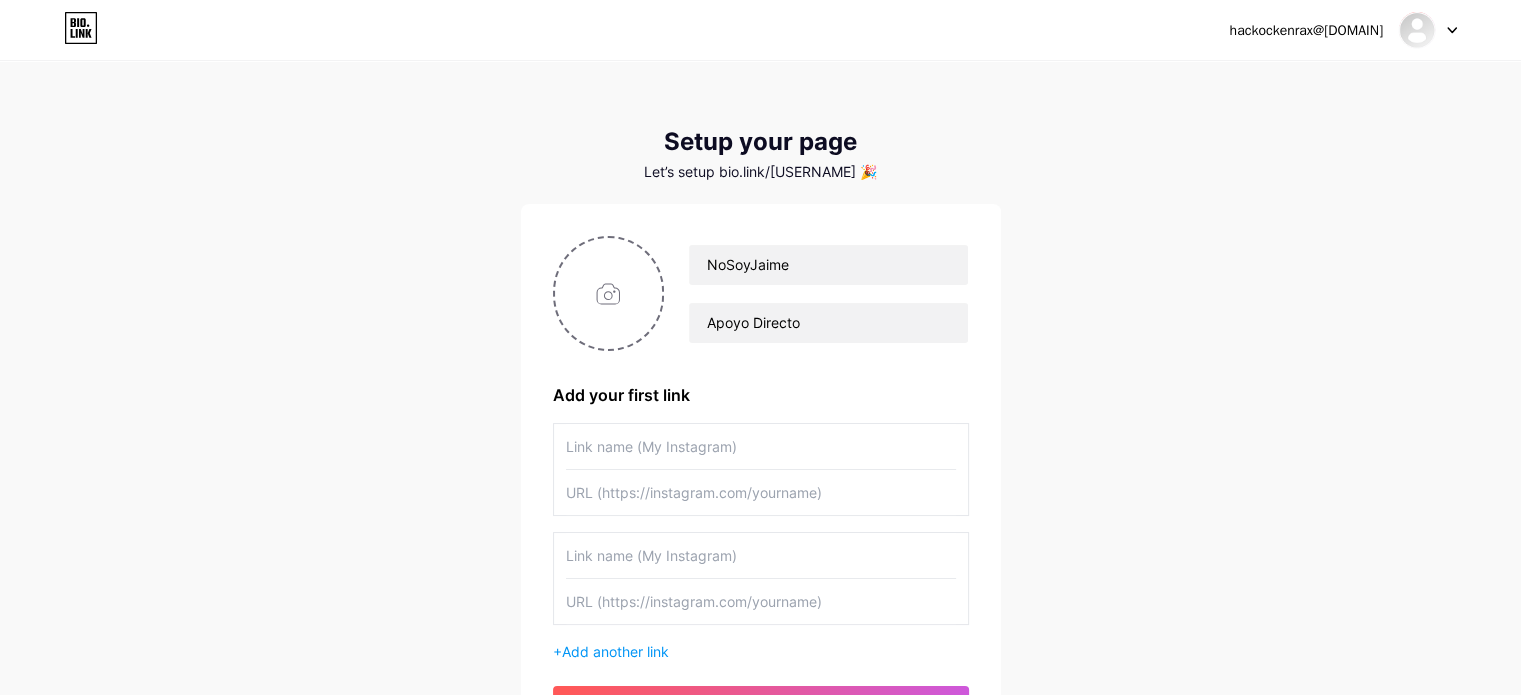 scroll, scrollTop: 205, scrollLeft: 0, axis: vertical 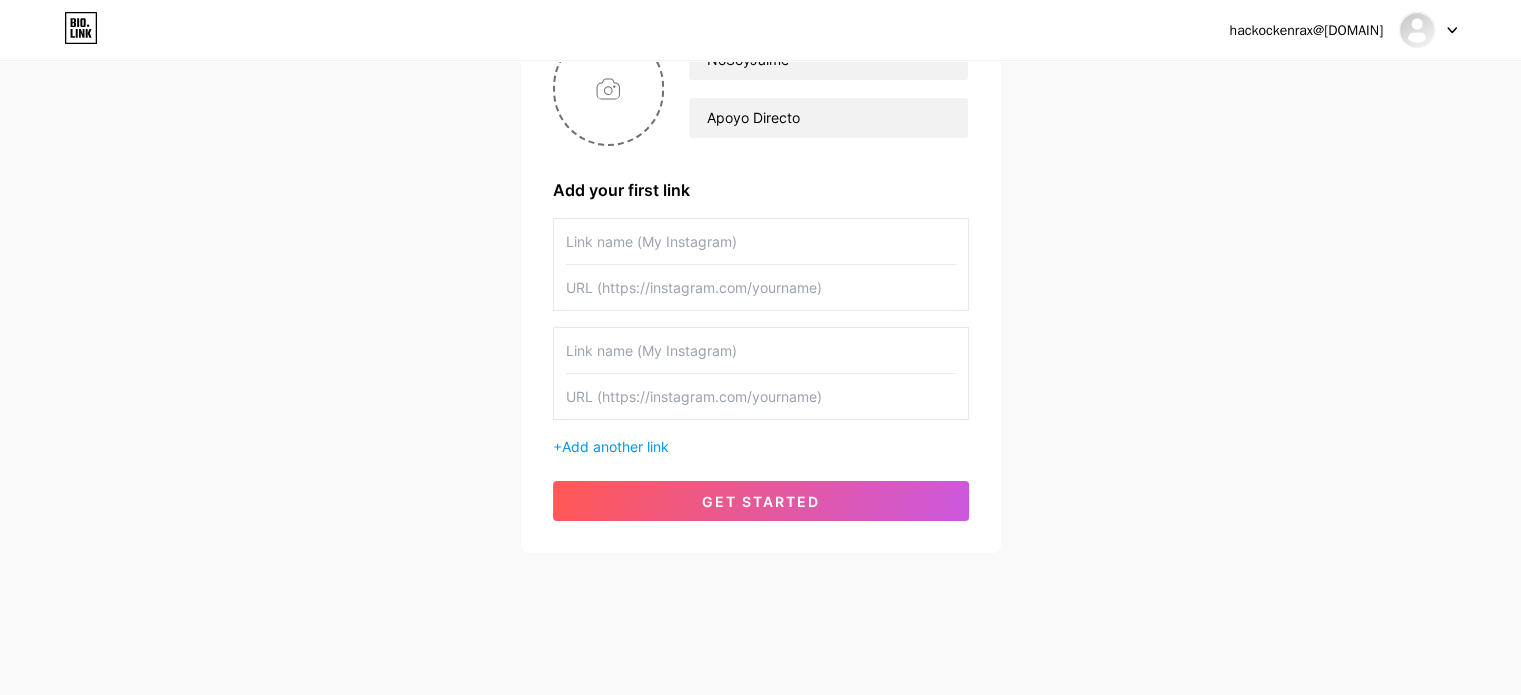 click at bounding box center [761, 241] 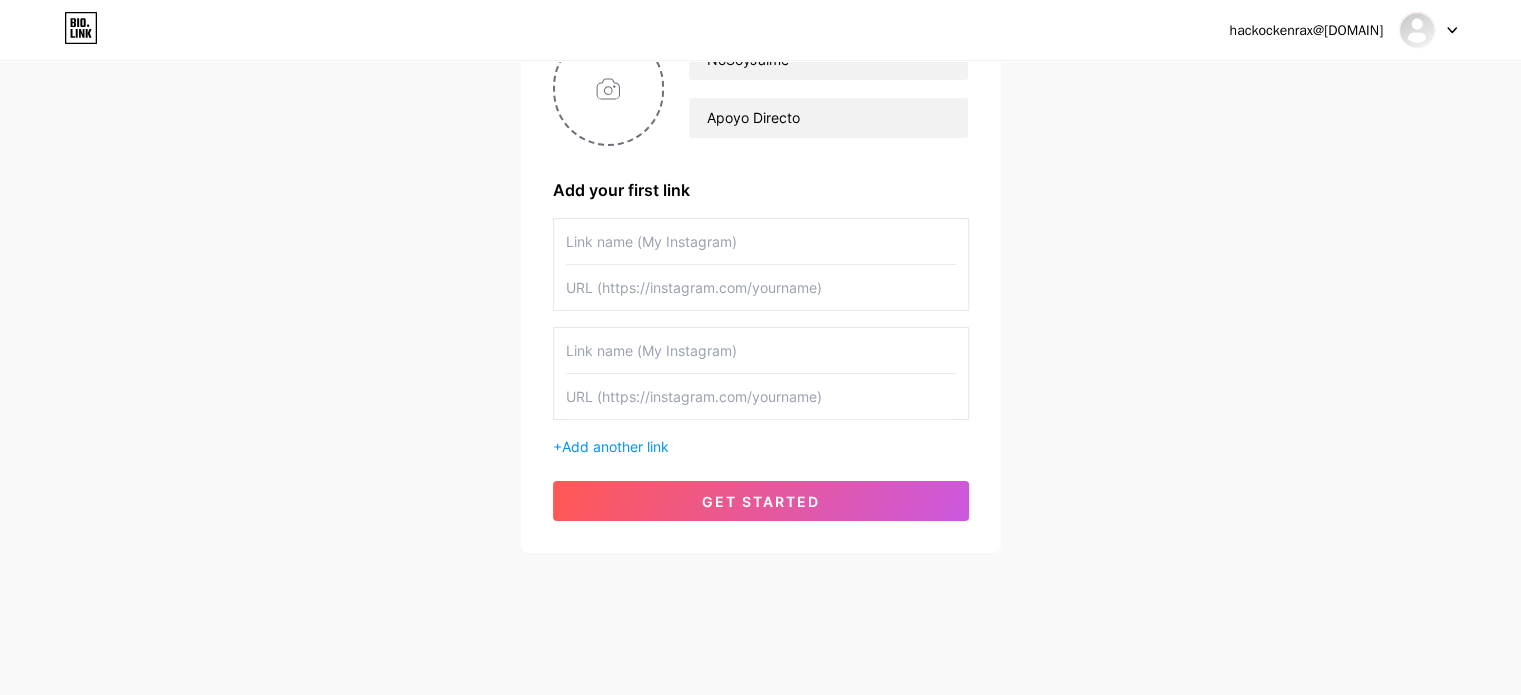 click at bounding box center (761, 241) 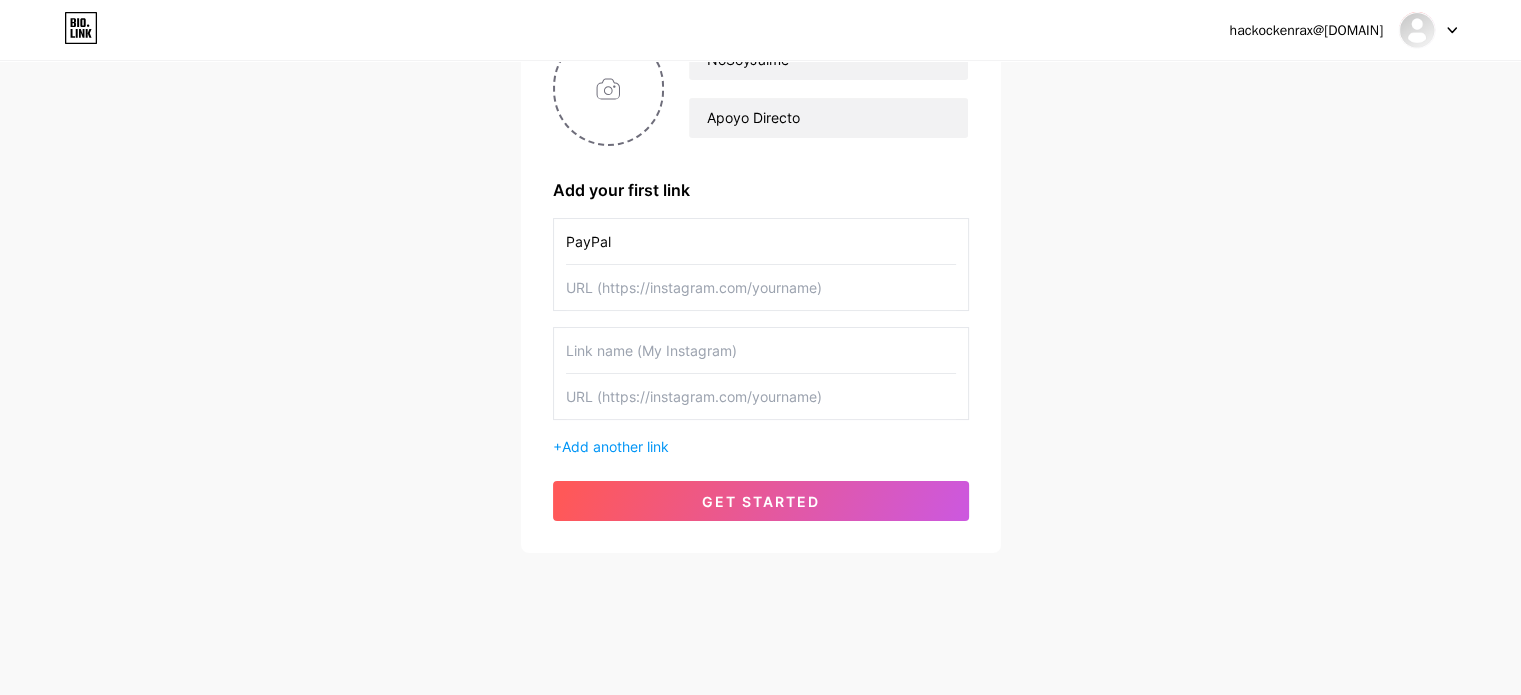 type on "PayPal" 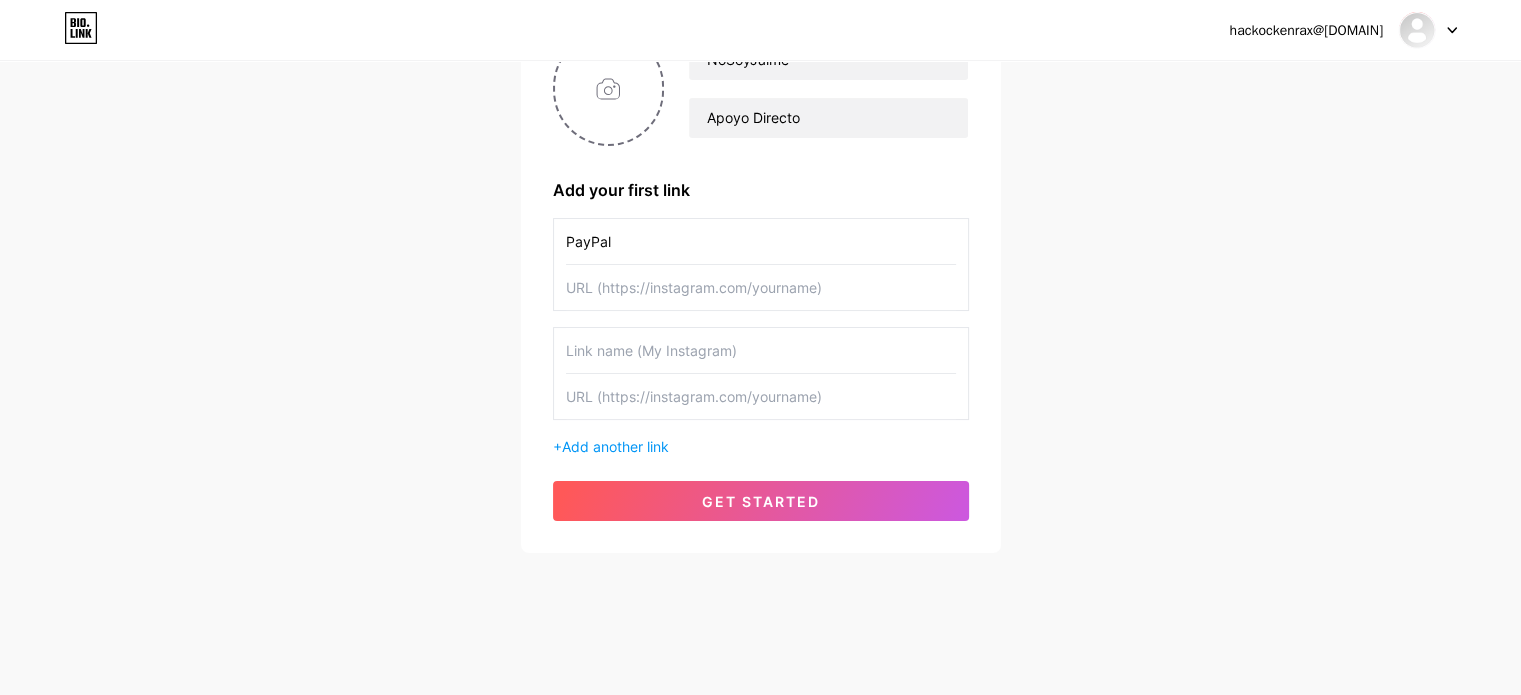 paste on "https://paypal.me/[USERNAME]" 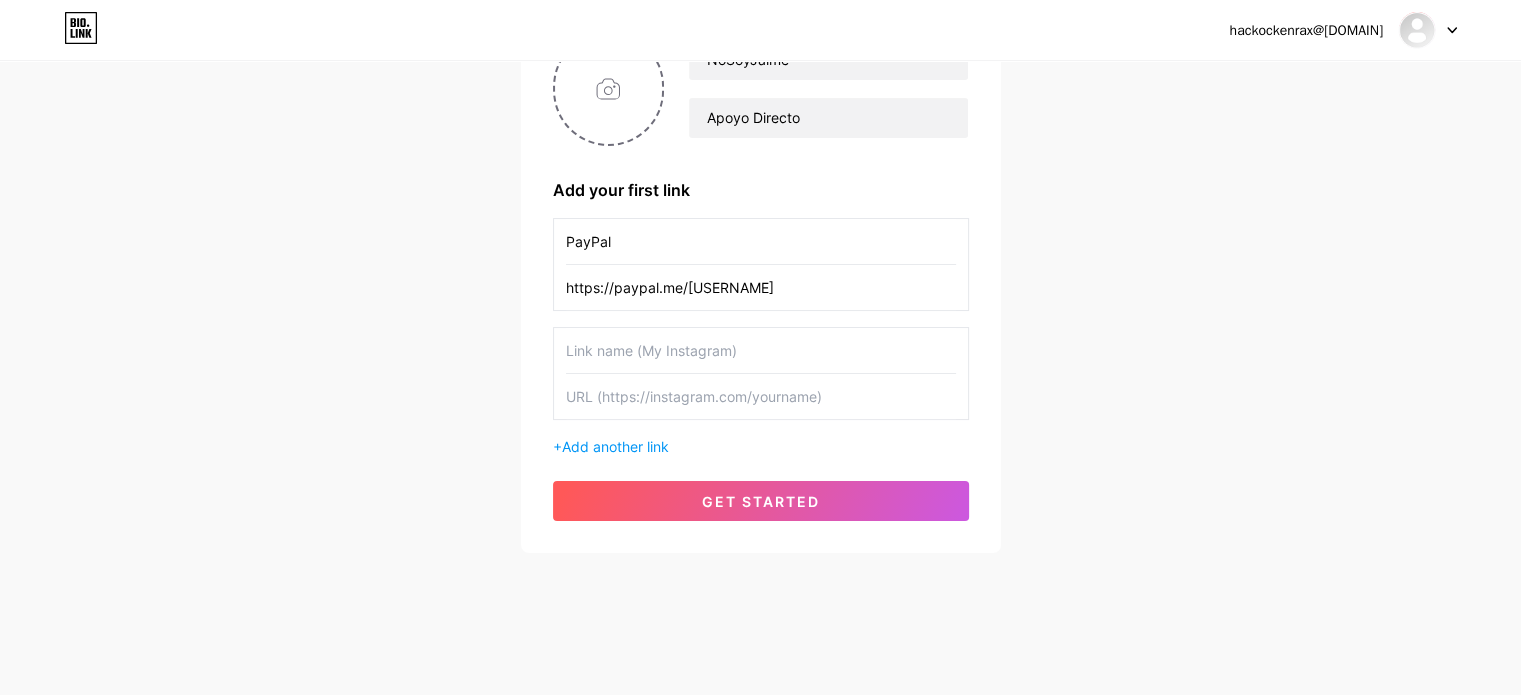 type on "https://paypal.me/[USERNAME]" 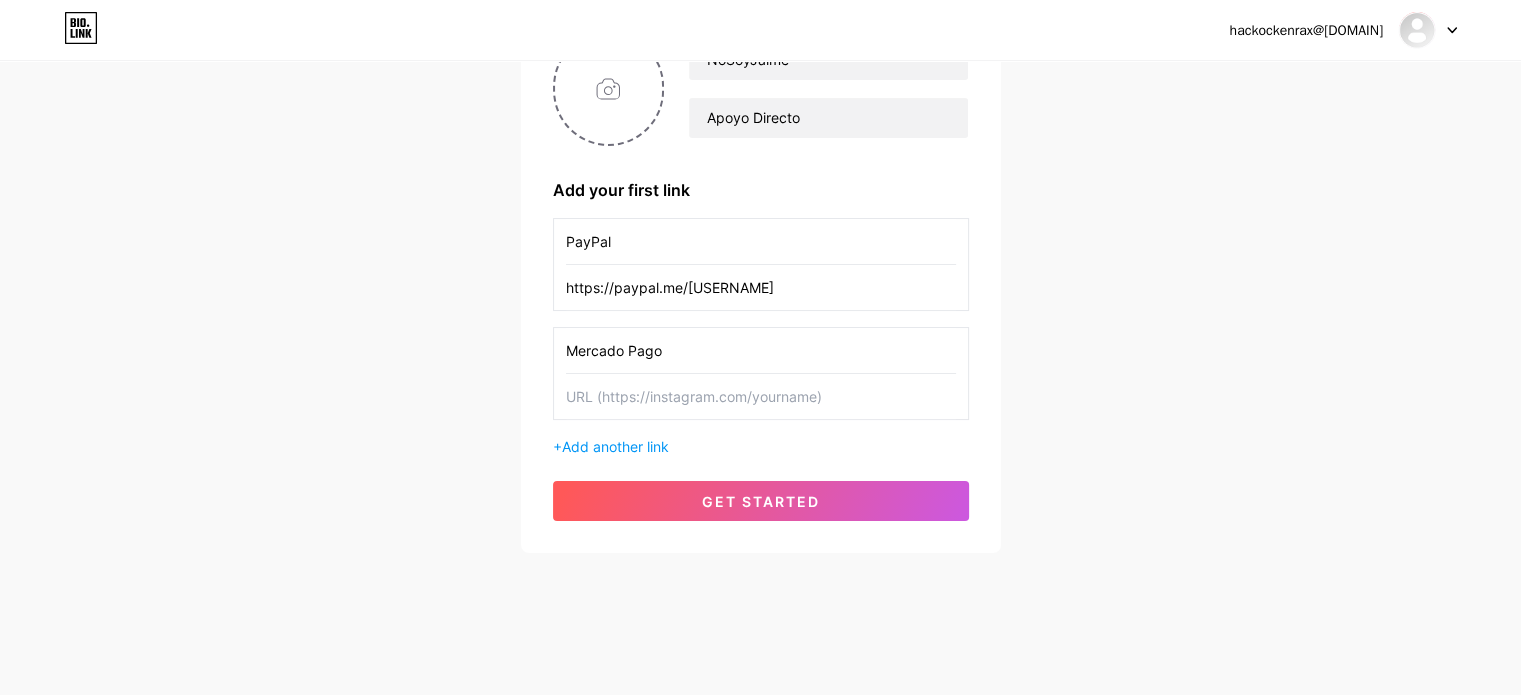 click at bounding box center [761, 396] 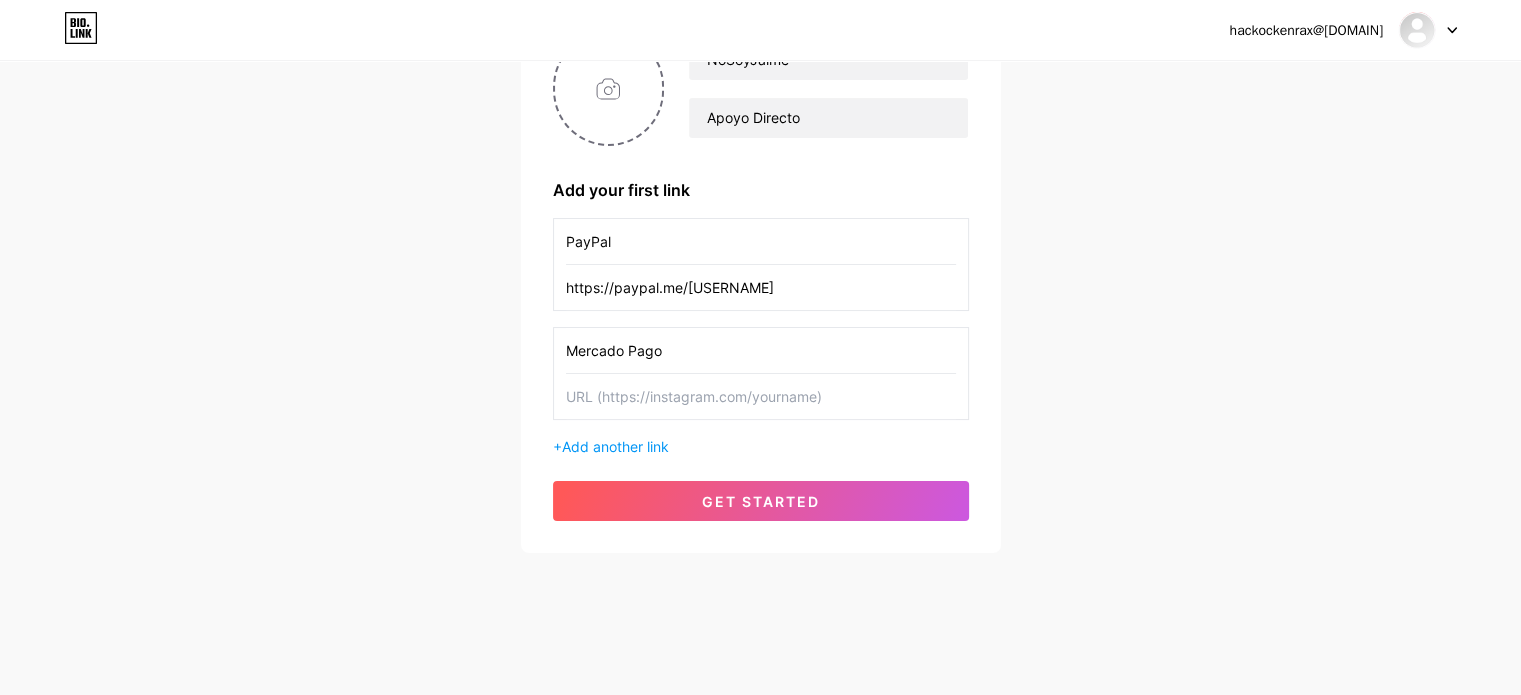 click on "Mercado Pago" at bounding box center (761, 350) 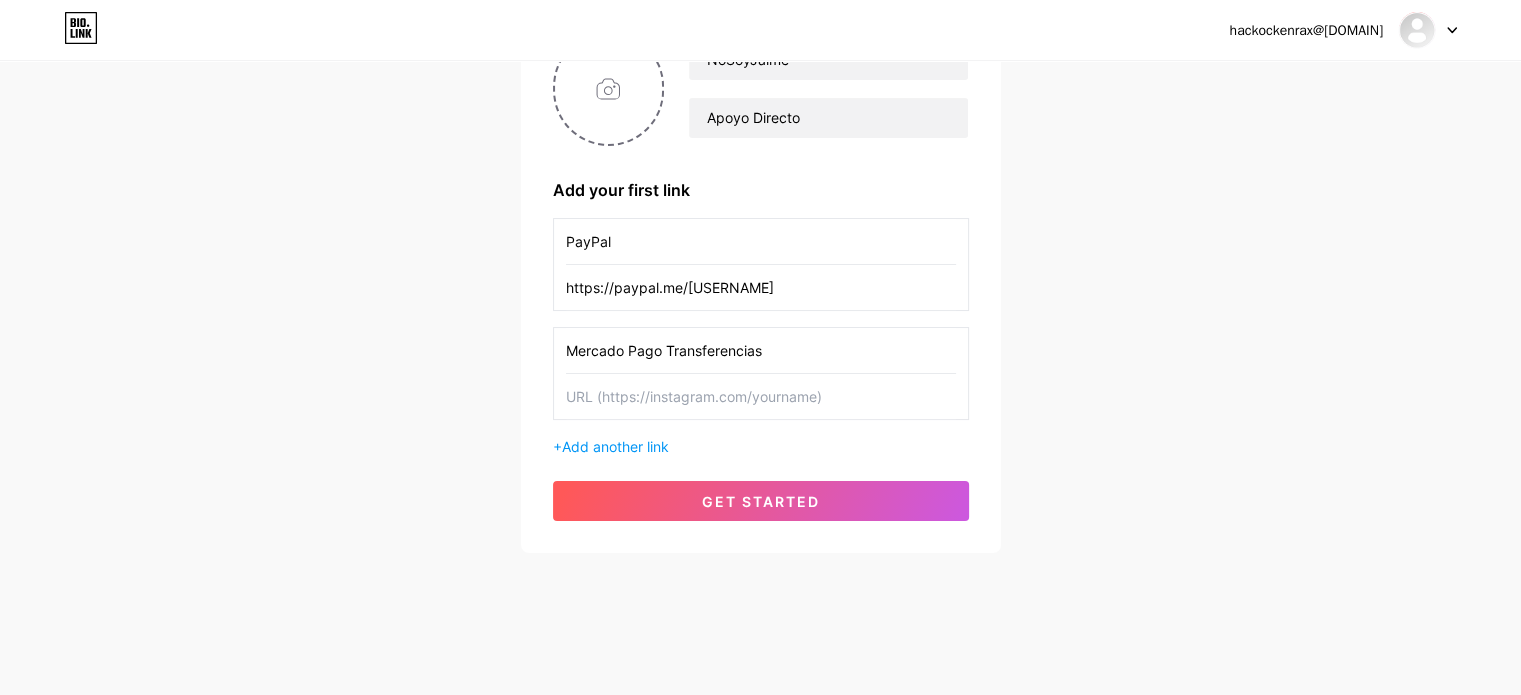 click on "hackockenrax@[DOMAIN]     Dashboard     Logout   Setup your page   Let’s setup bio.link/[USERNAME] 🎉               NoSoyJaime     Apoyo Directo     Add your first link   PayPal   https://paypal.me/[USERNAME]   Mercado Pago Transferencias
+  Add another link     get started" at bounding box center [760, 206] 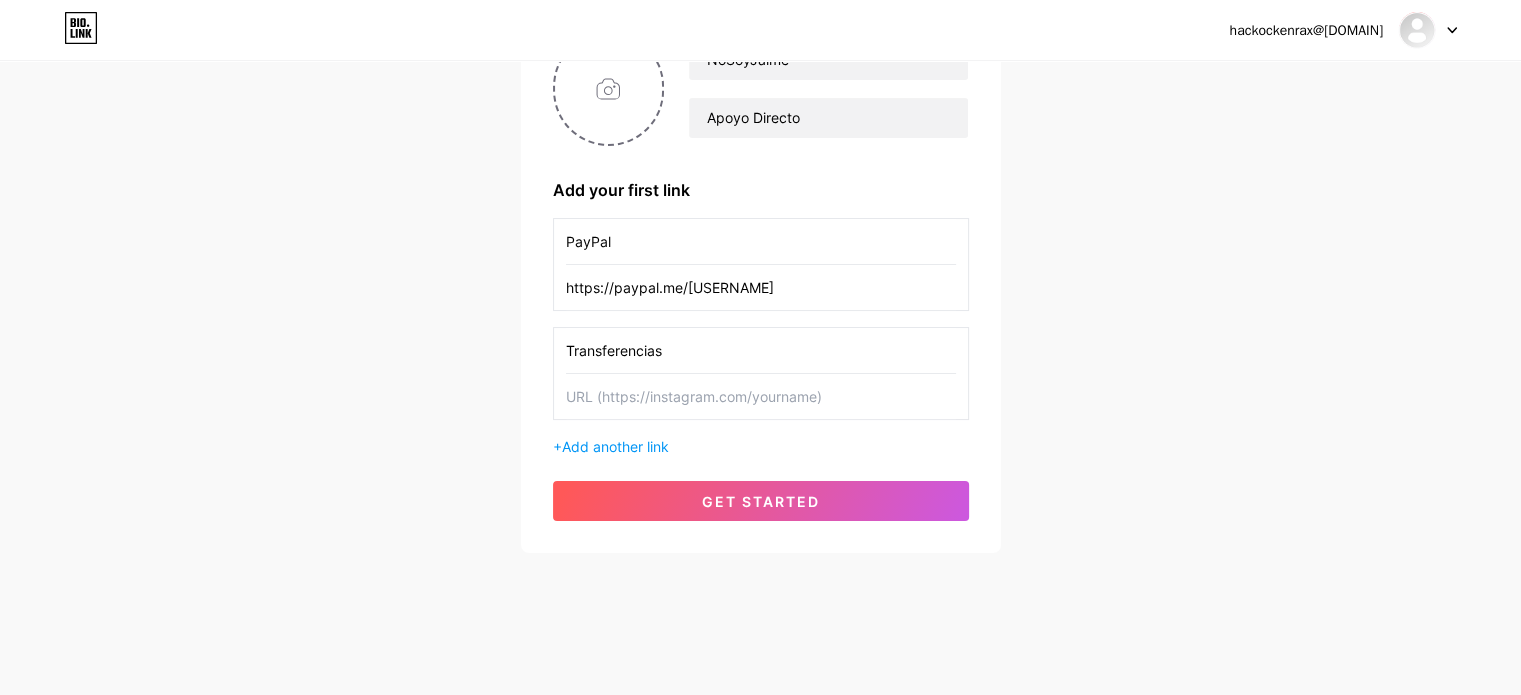 drag, startPoint x: 679, startPoint y: 344, endPoint x: 519, endPoint y: 351, distance: 160.15305 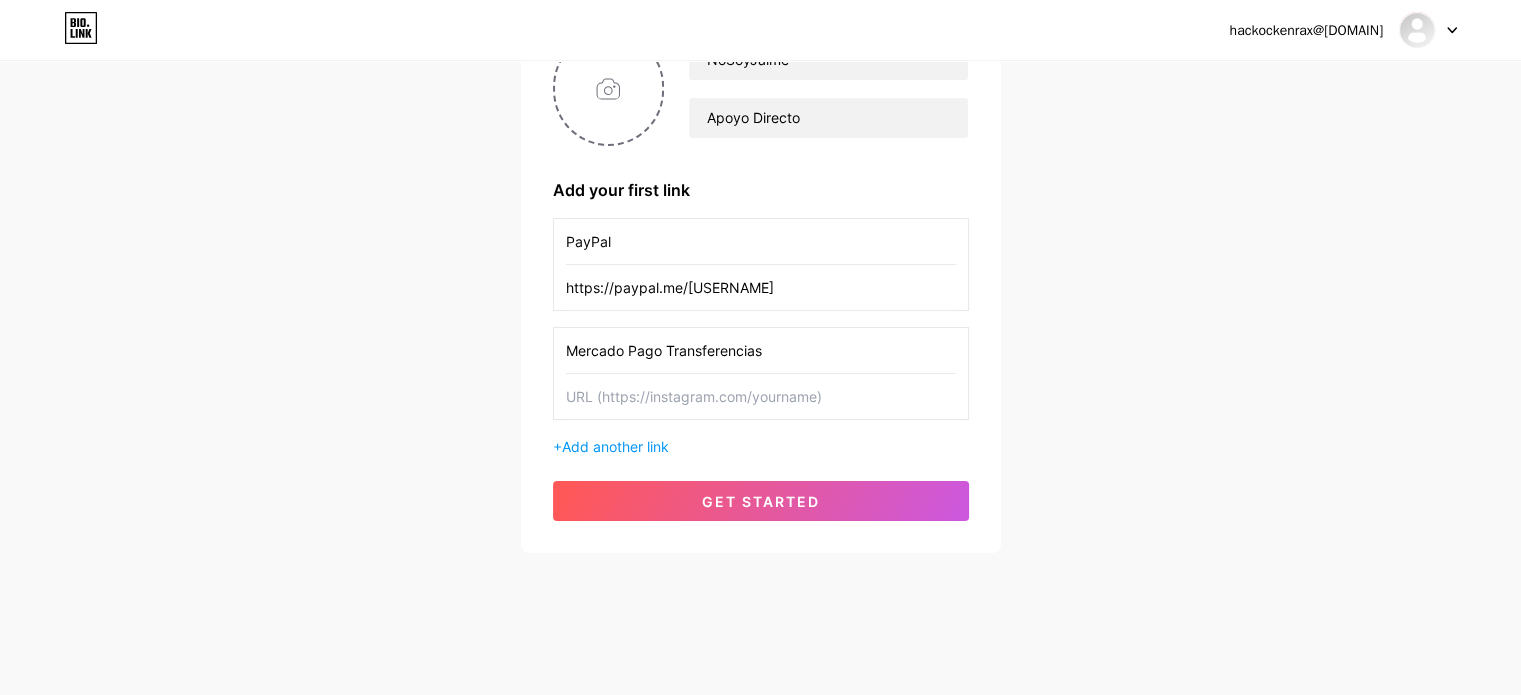 type on "Mercado Pago Transferencias" 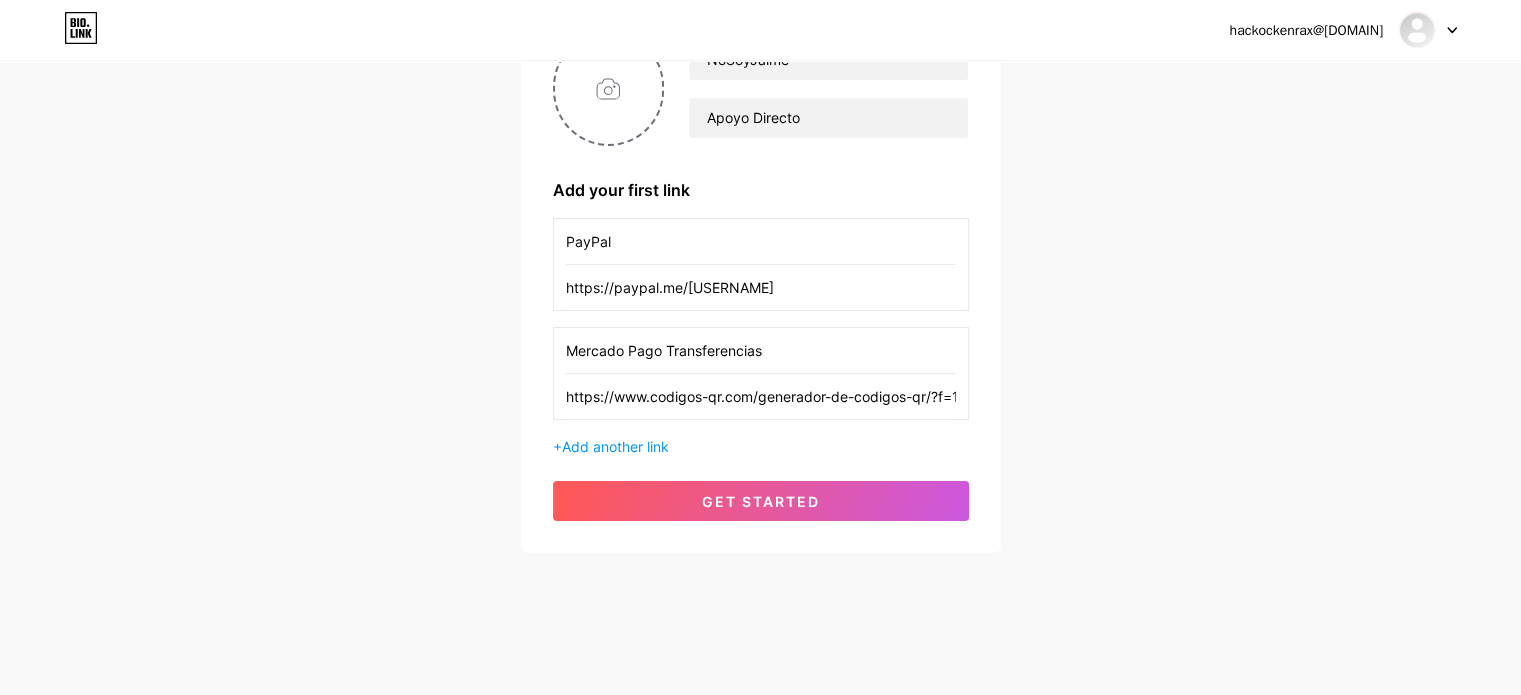 scroll, scrollTop: 0, scrollLeft: 246, axis: horizontal 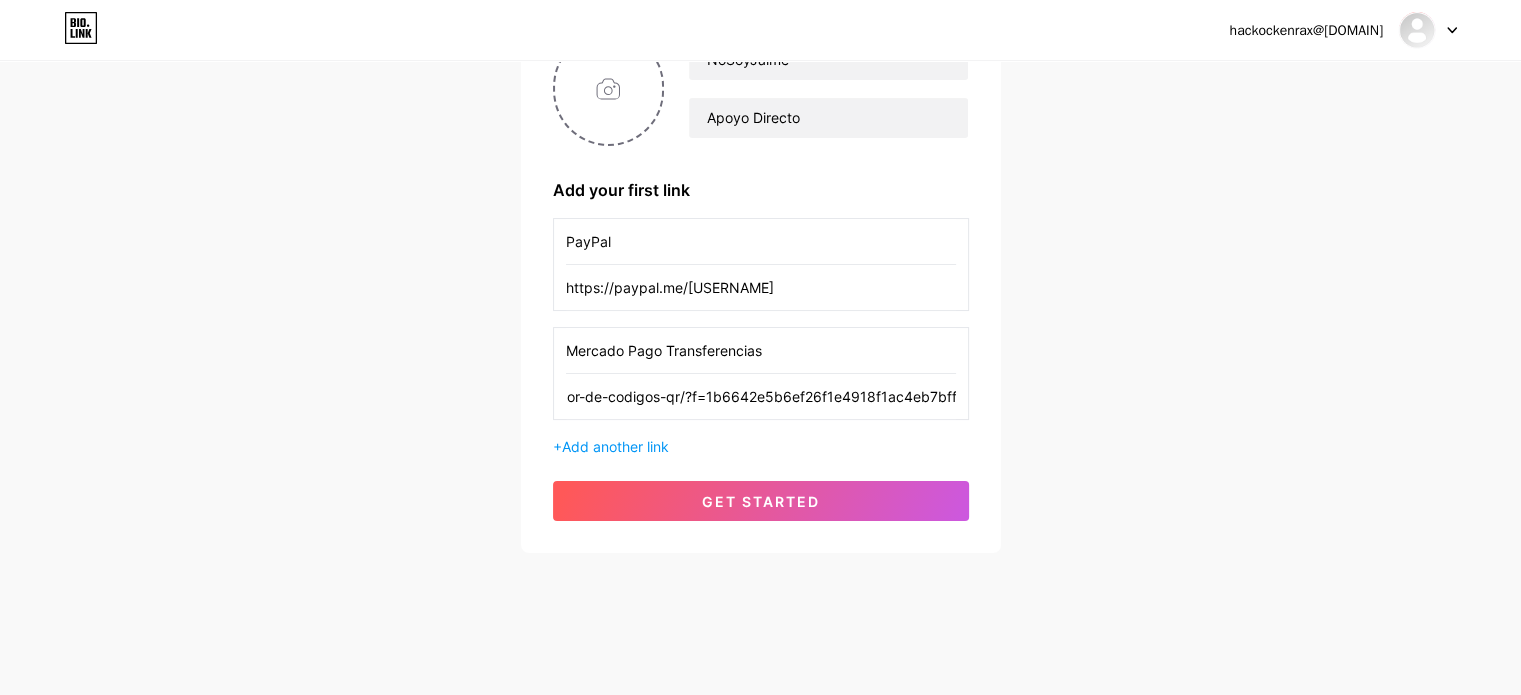 click on "https://www.codigos-qr.com/generador-de-codigos-qr/?f=1b6642e5b6ef26f1e4918f1ac4eb7bff" at bounding box center [761, 396] 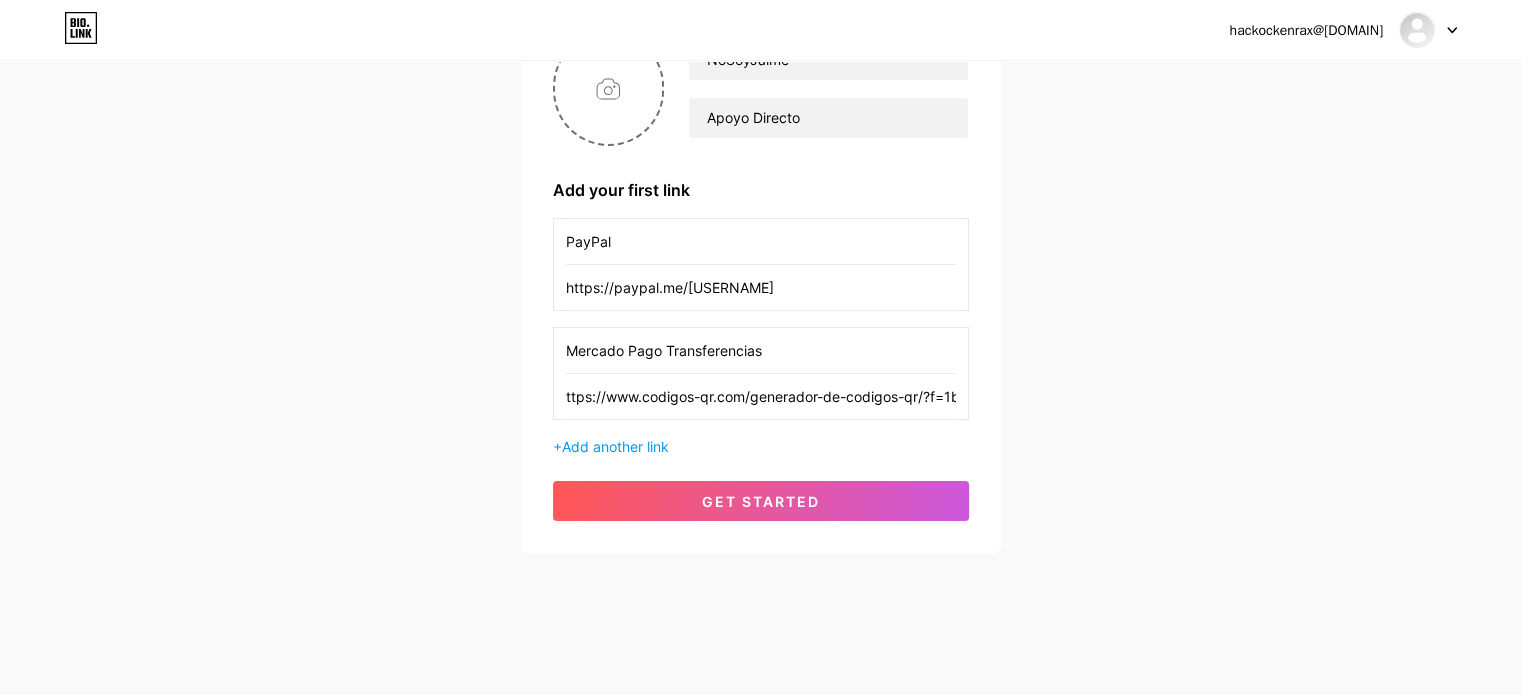 scroll, scrollTop: 0, scrollLeft: 0, axis: both 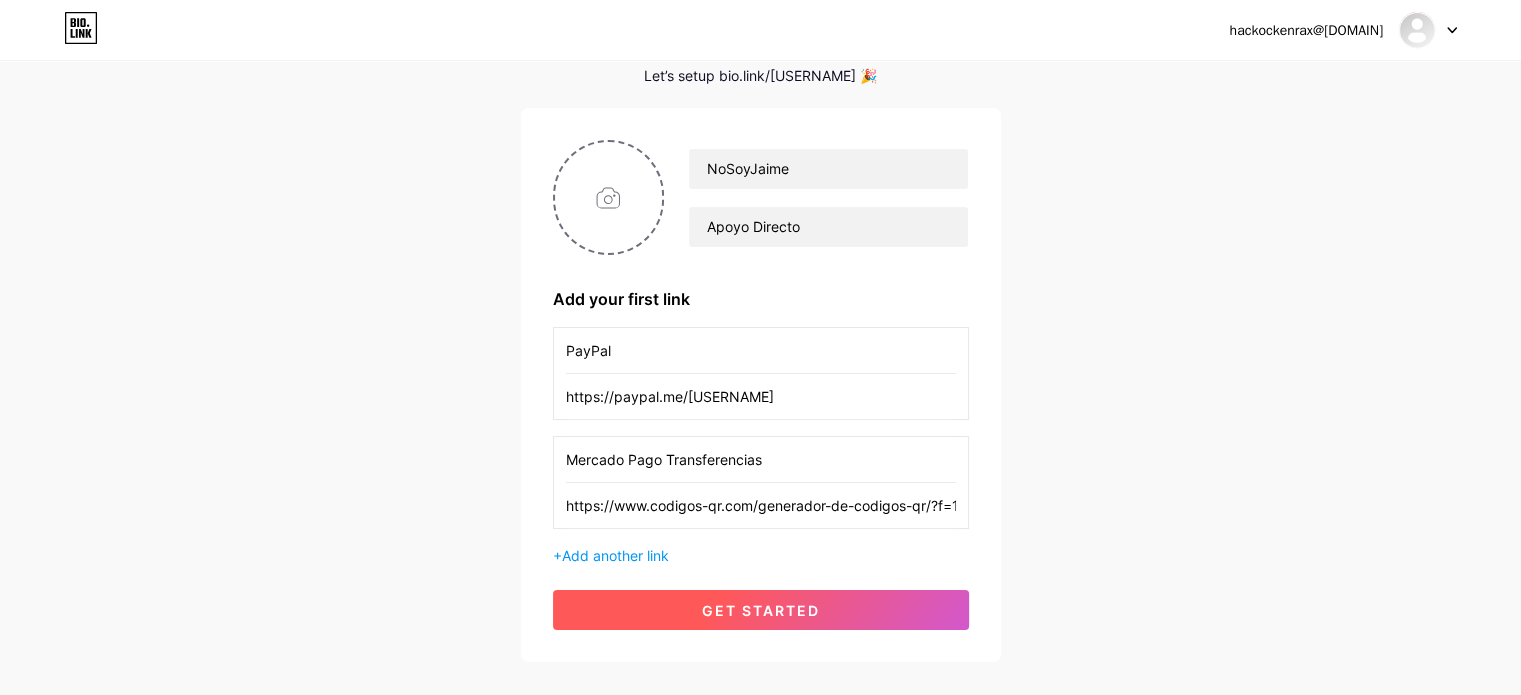 type on "https://www.codigos-qr.com/generador-de-codigos-qr/?f=1b6642e5b6ef26f1e4918f1ac4eb7bff" 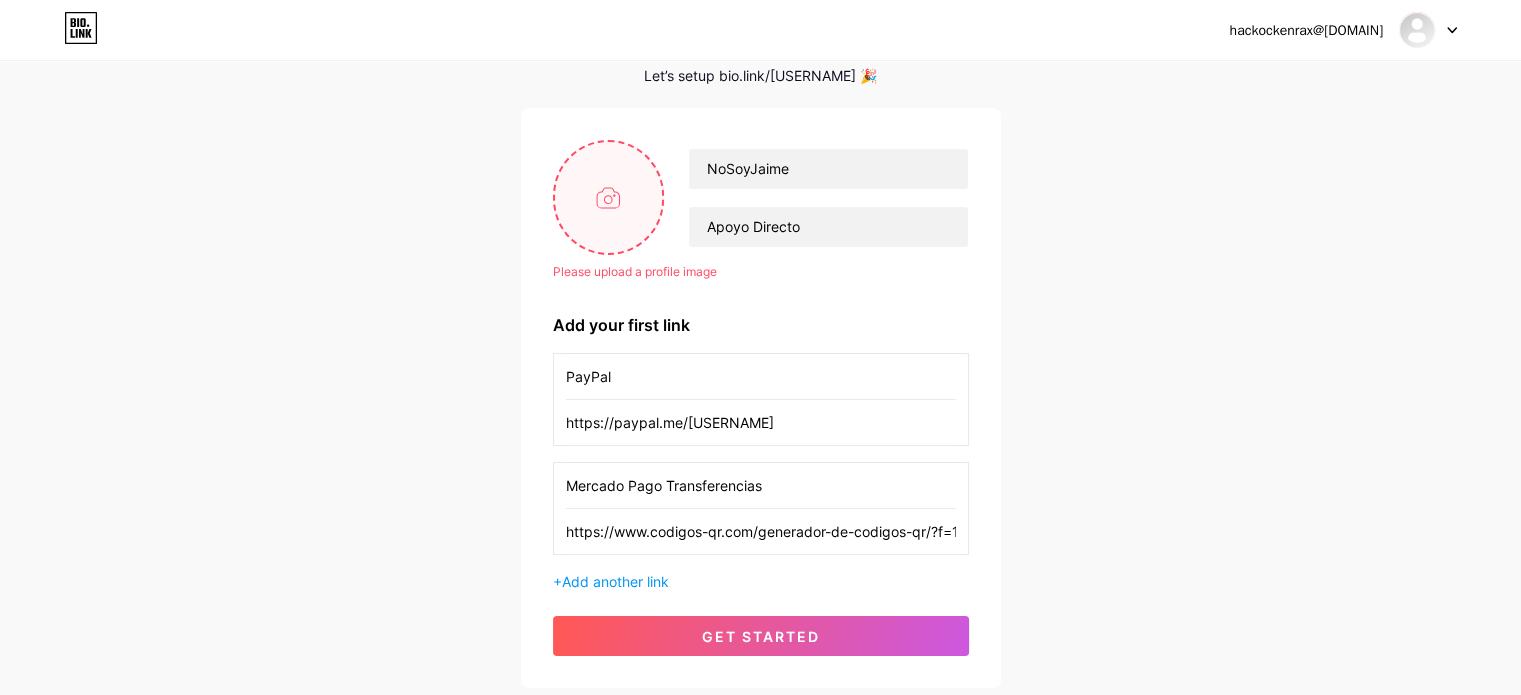click at bounding box center (609, 197) 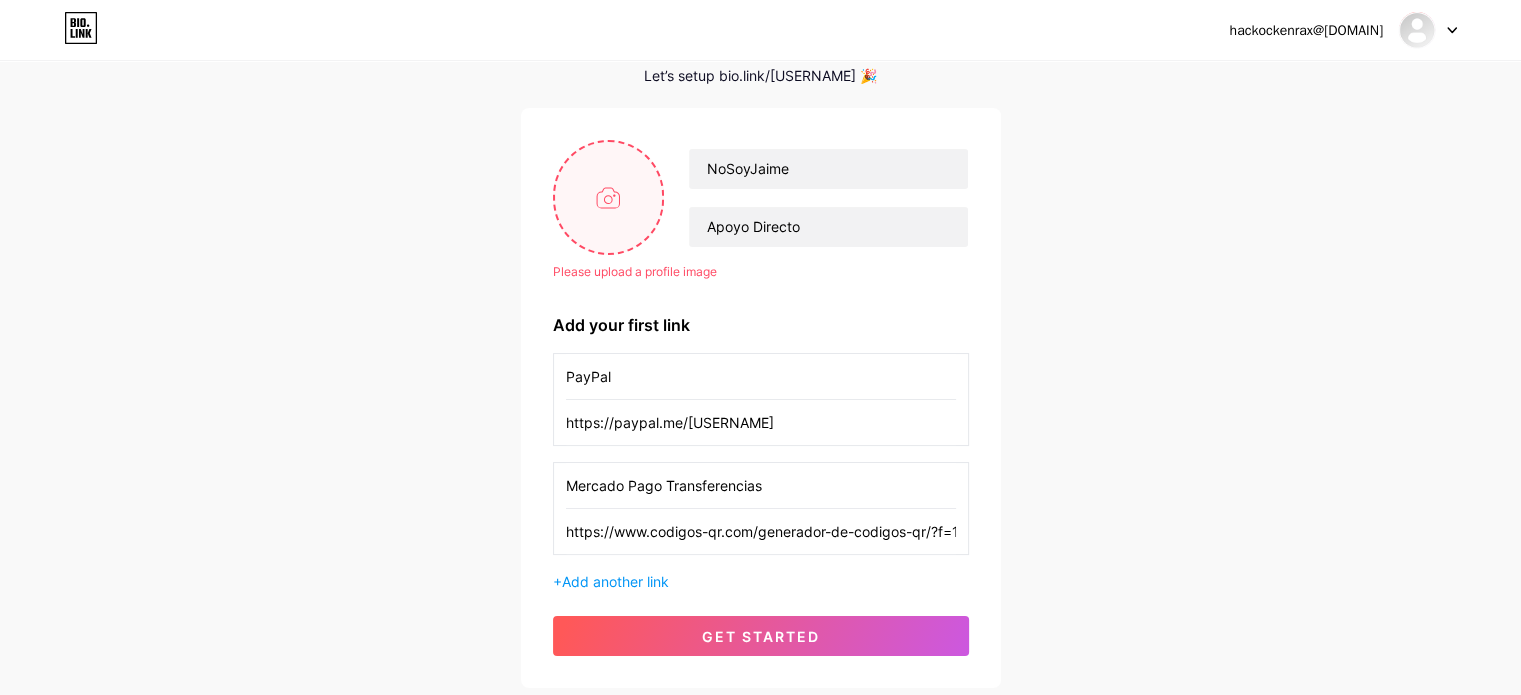 click at bounding box center [609, 197] 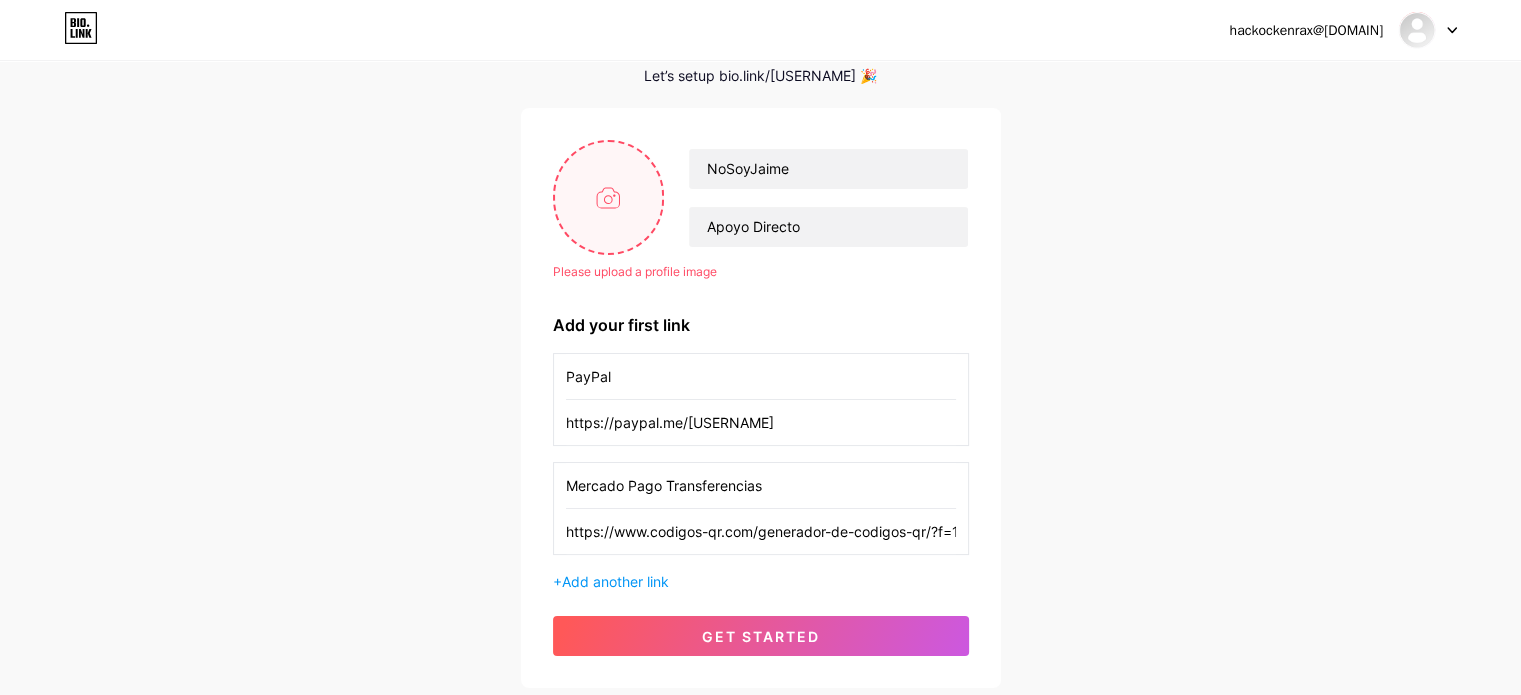 type on "C:\fakepath\Imagen de WhatsApp 2025-08-08 a las 19.56.42_8e9ab878.jpg" 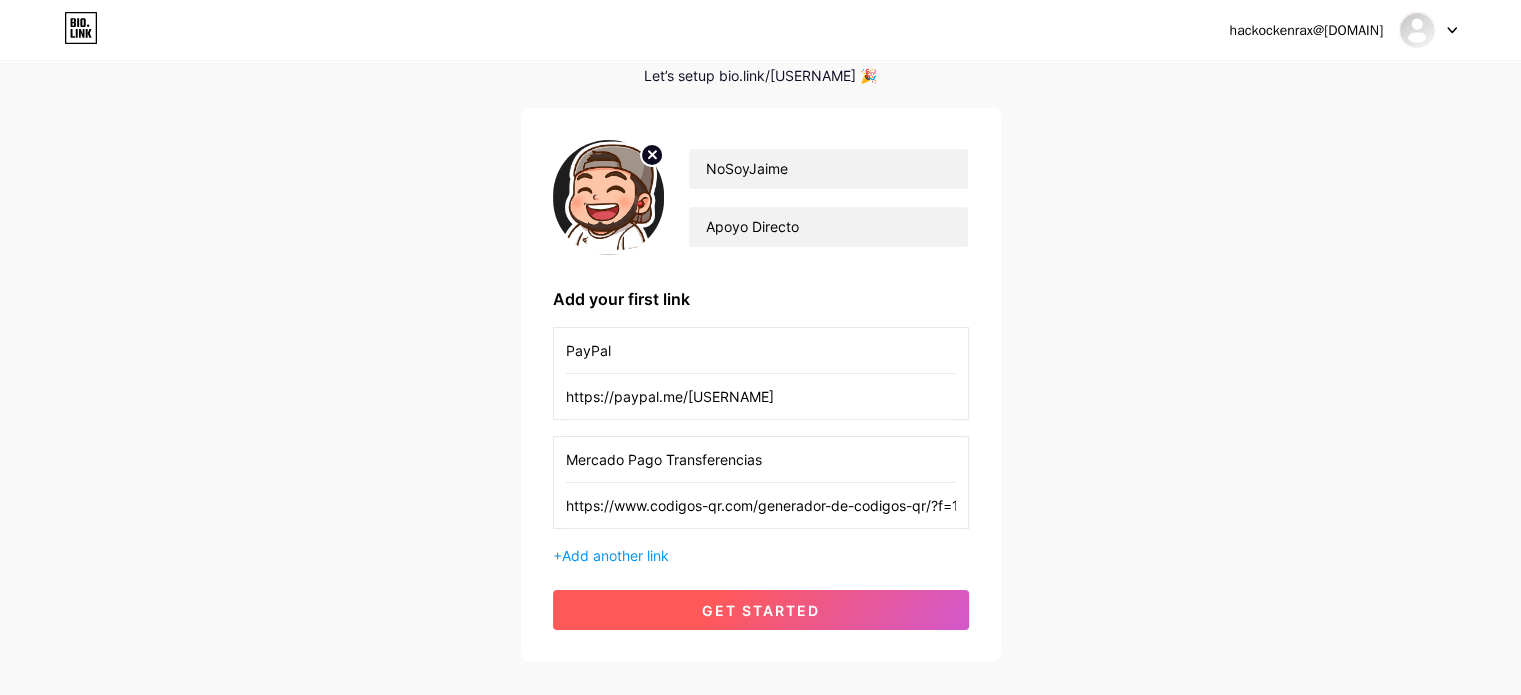 click on "get started" at bounding box center (761, 610) 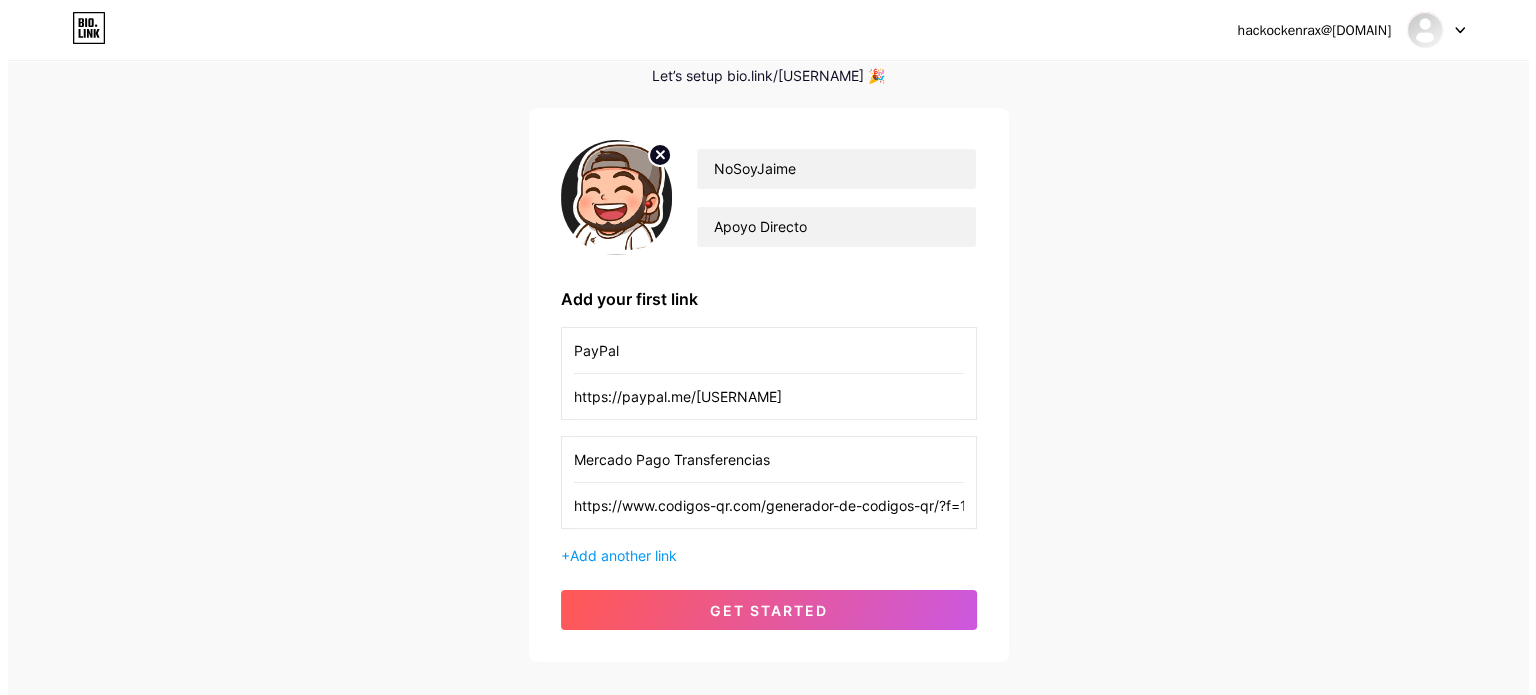 scroll, scrollTop: 0, scrollLeft: 0, axis: both 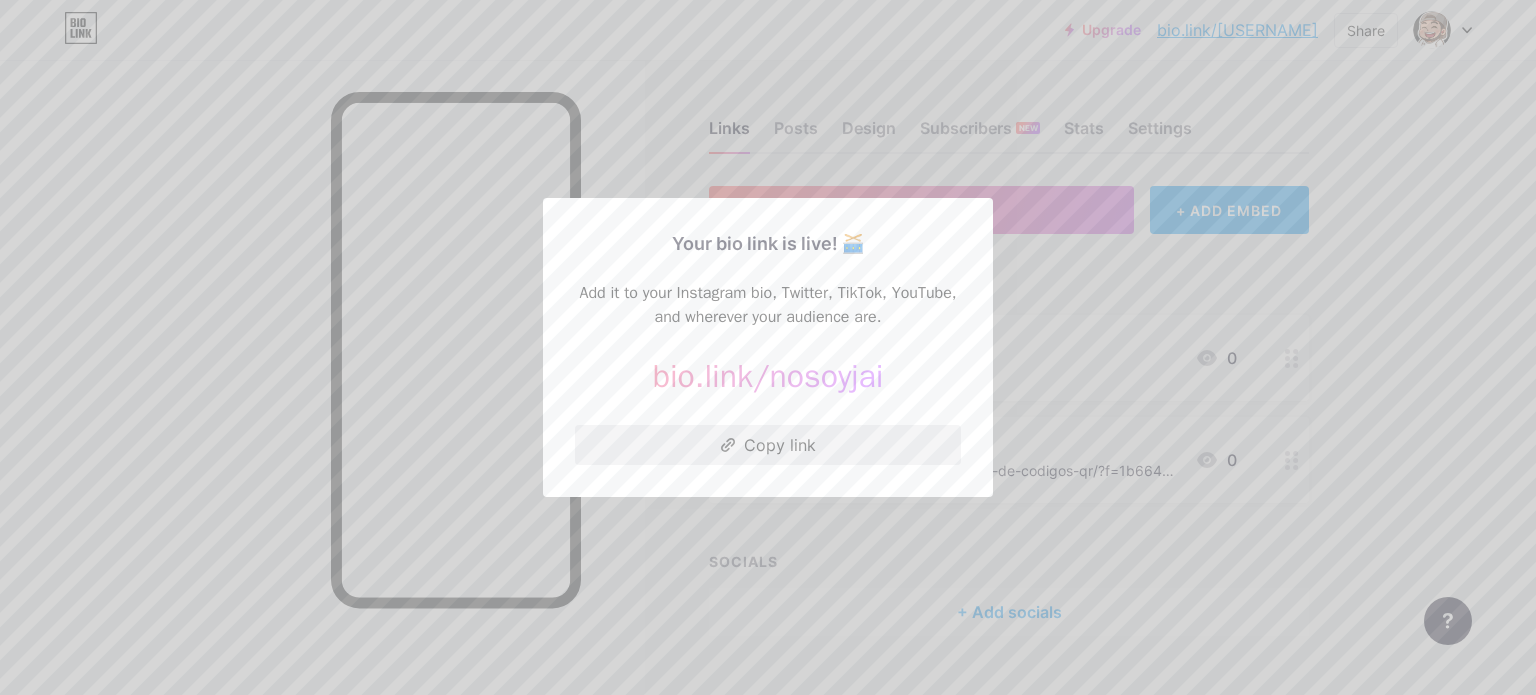 click on "Copy link" at bounding box center [768, 445] 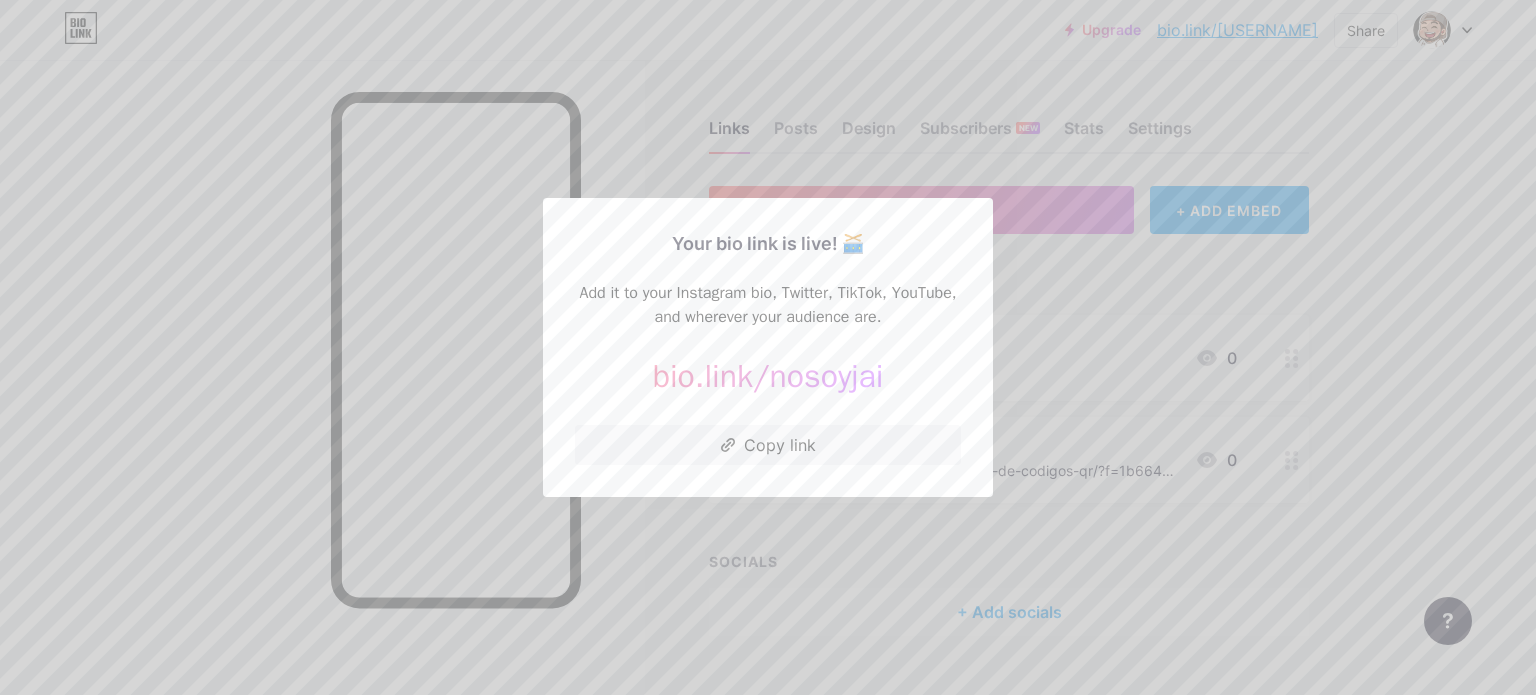 click at bounding box center [768, 347] 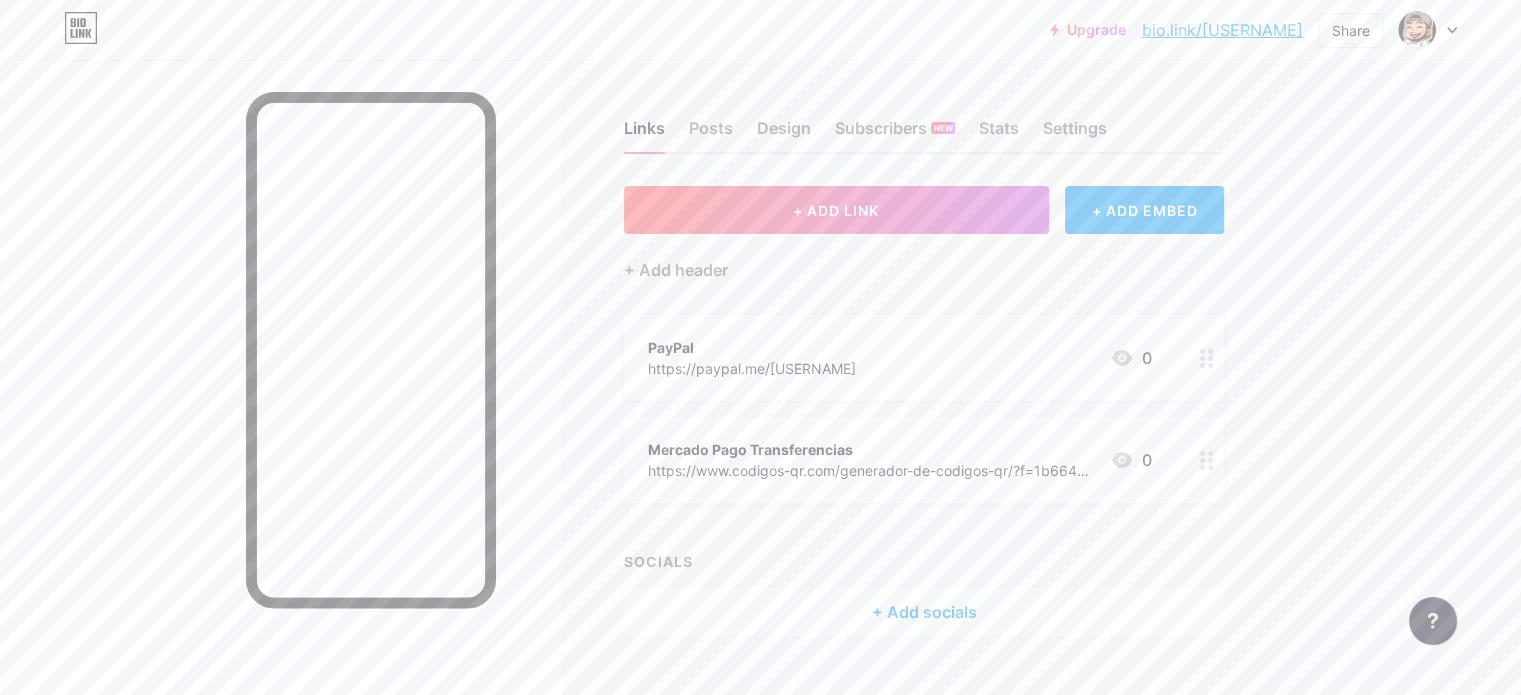 click on "PayPal
https://paypal.me/[USERNAME]
0" at bounding box center (900, 358) 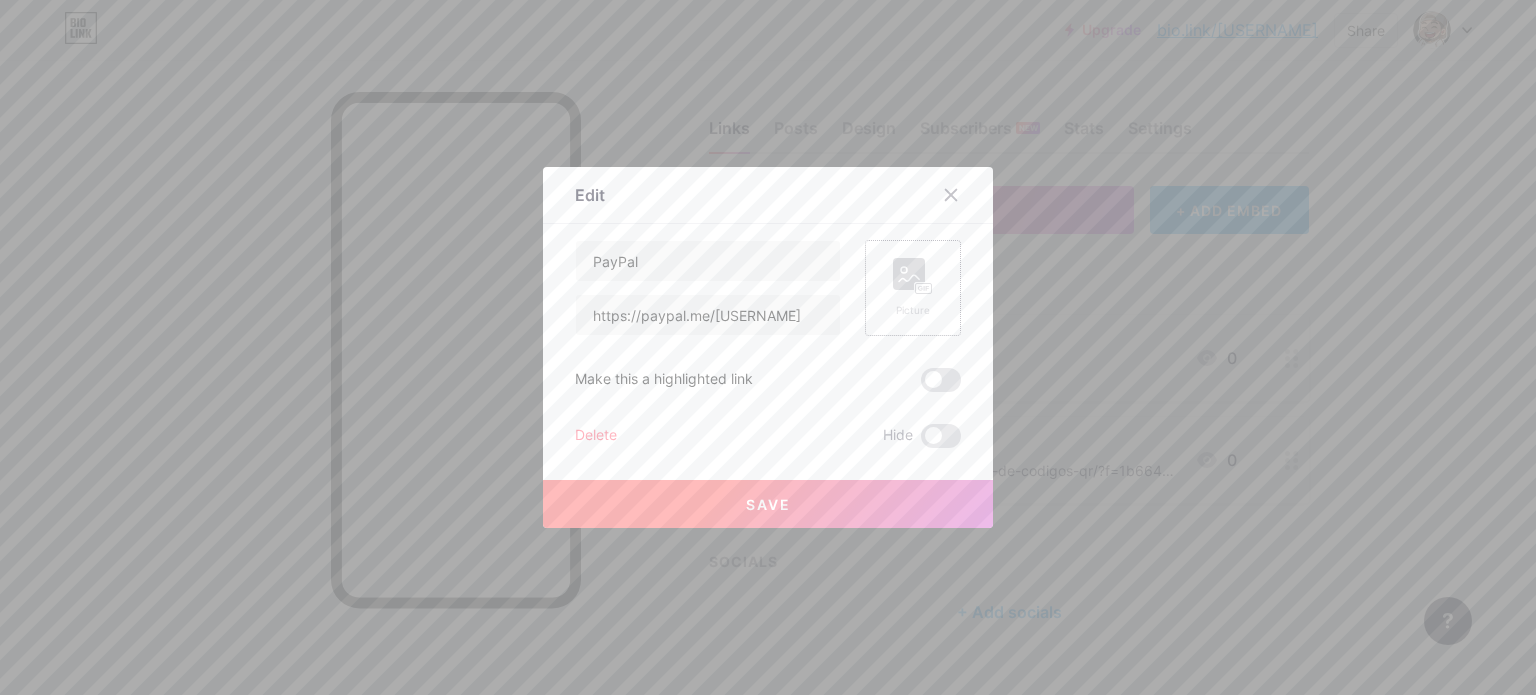 click on "Picture" at bounding box center [913, 288] 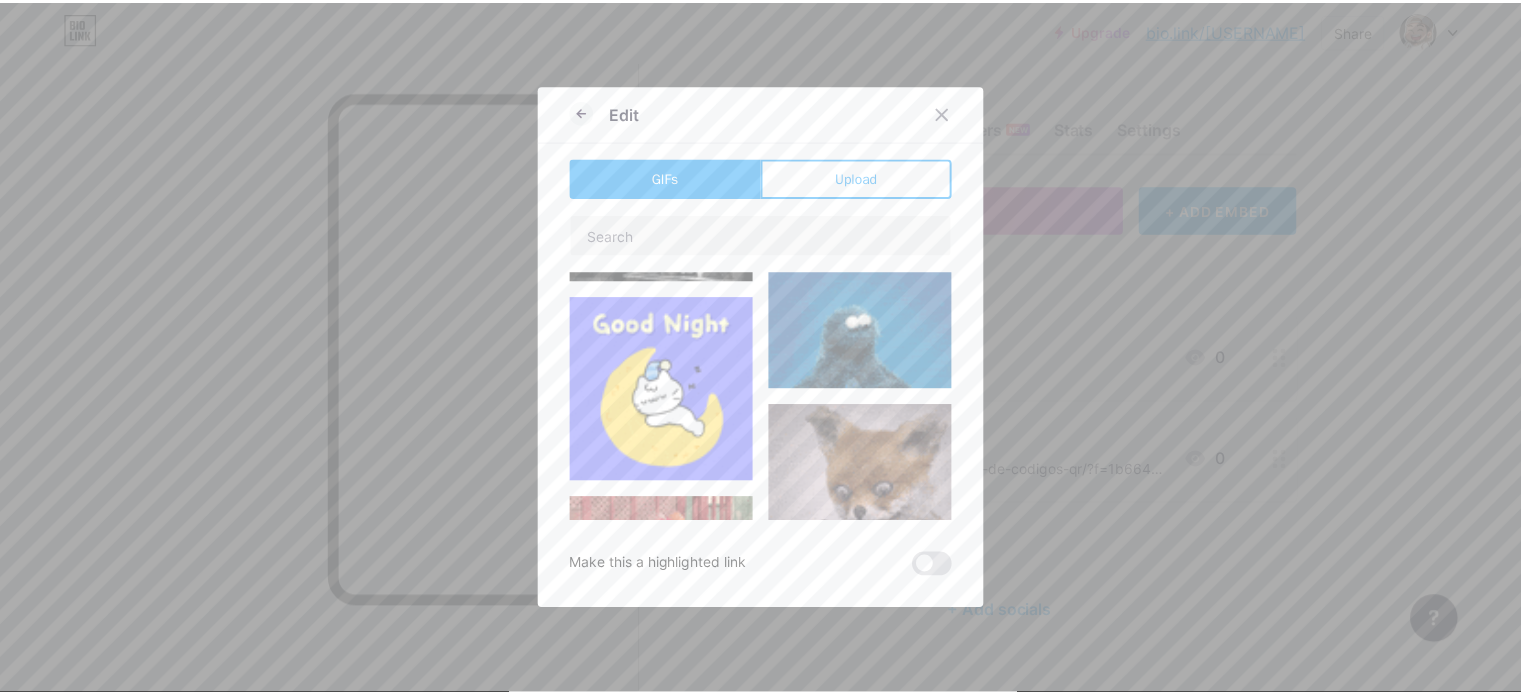 scroll, scrollTop: 300, scrollLeft: 0, axis: vertical 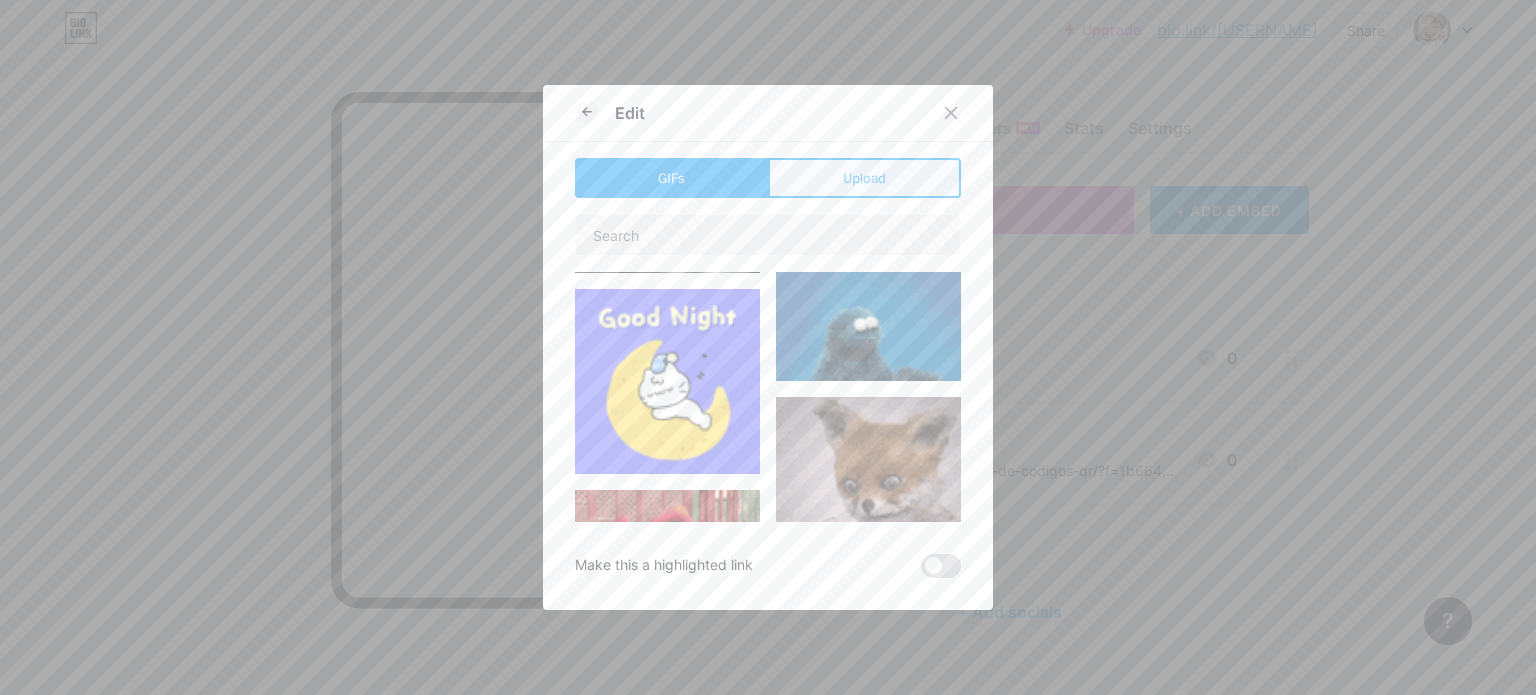 drag, startPoint x: 805, startPoint y: 172, endPoint x: 820, endPoint y: 161, distance: 18.601076 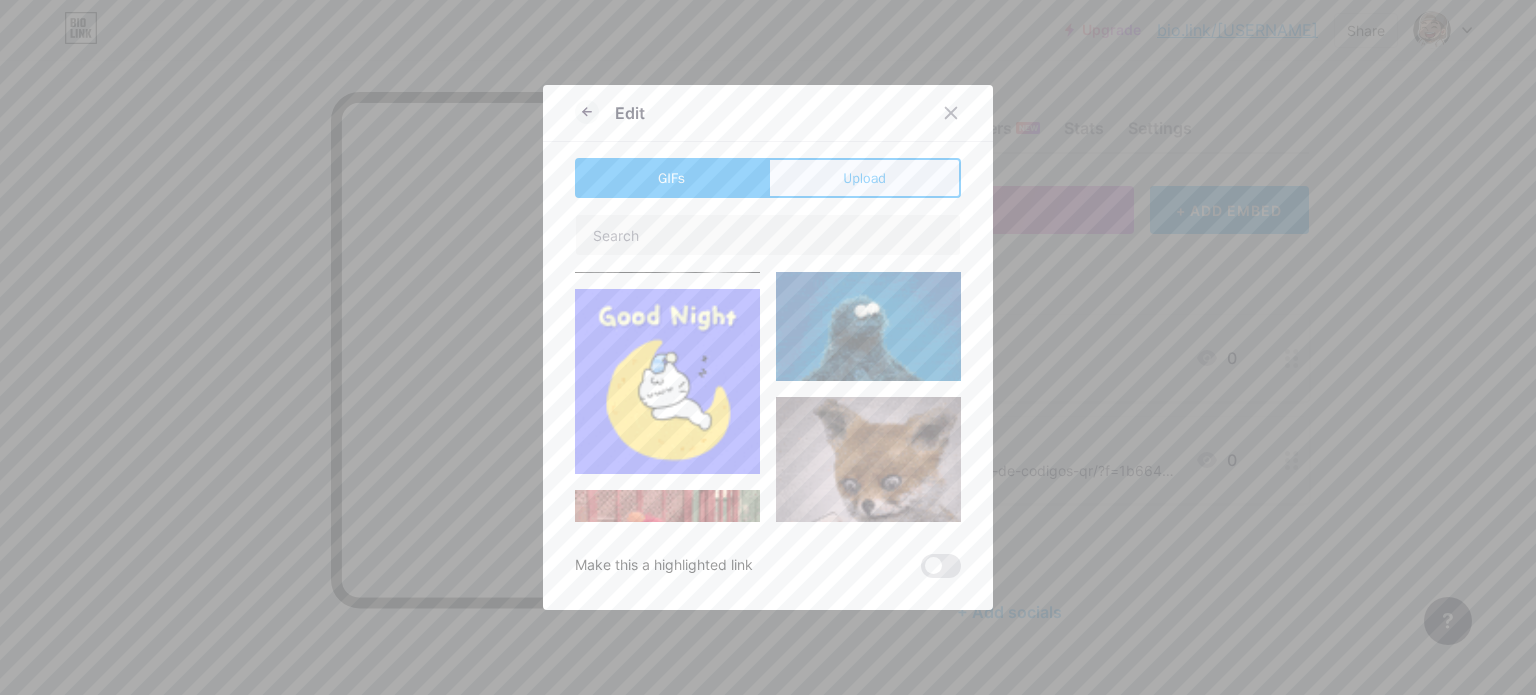 click on "Upload" at bounding box center [864, 178] 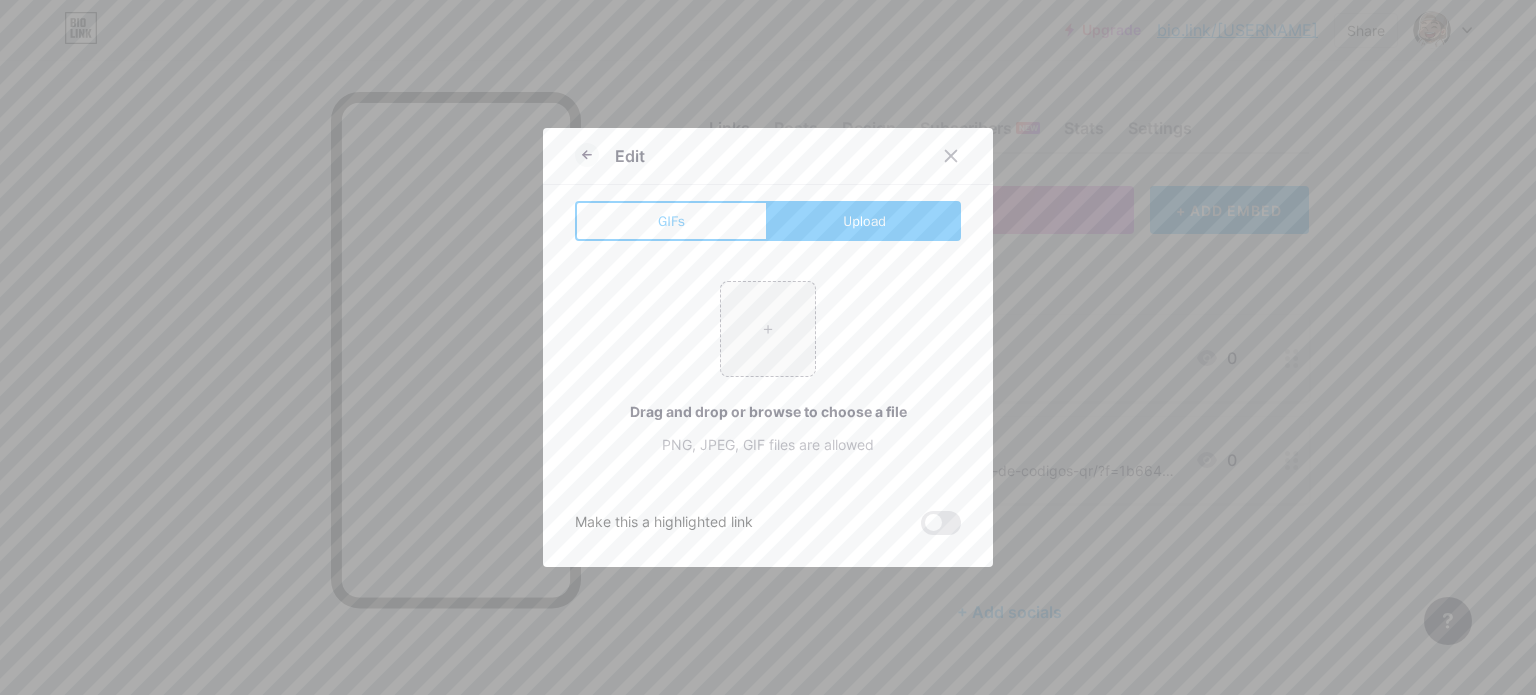 click on "Edit" at bounding box center (768, 161) 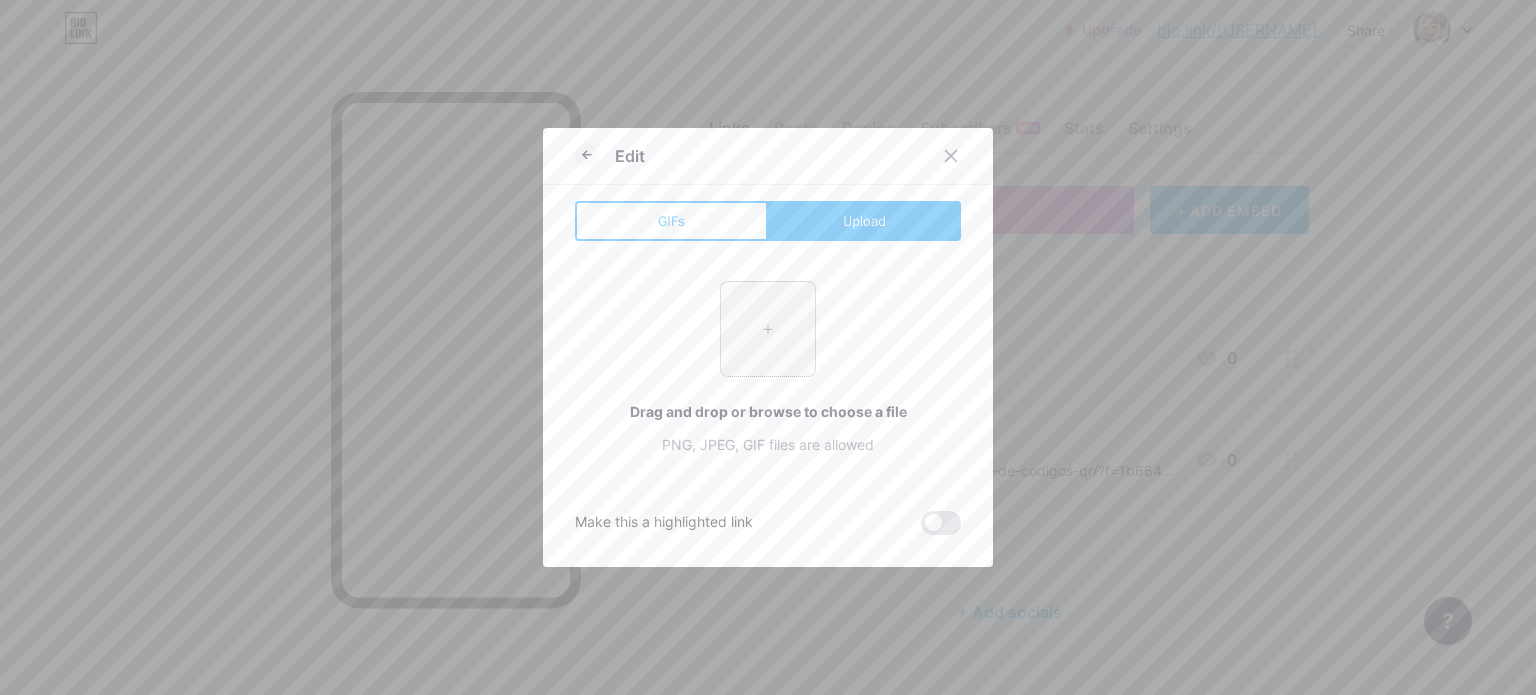 click at bounding box center (768, 329) 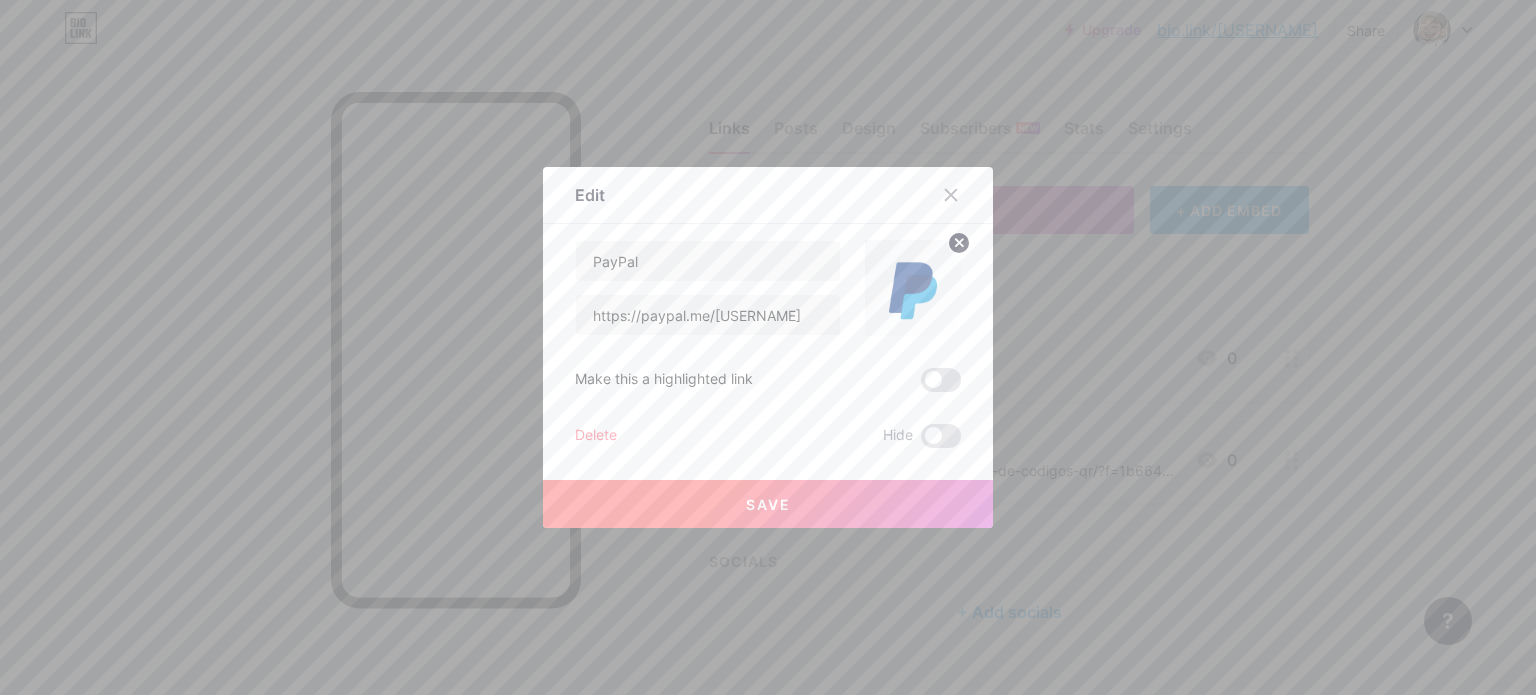 click on "Save" at bounding box center [768, 504] 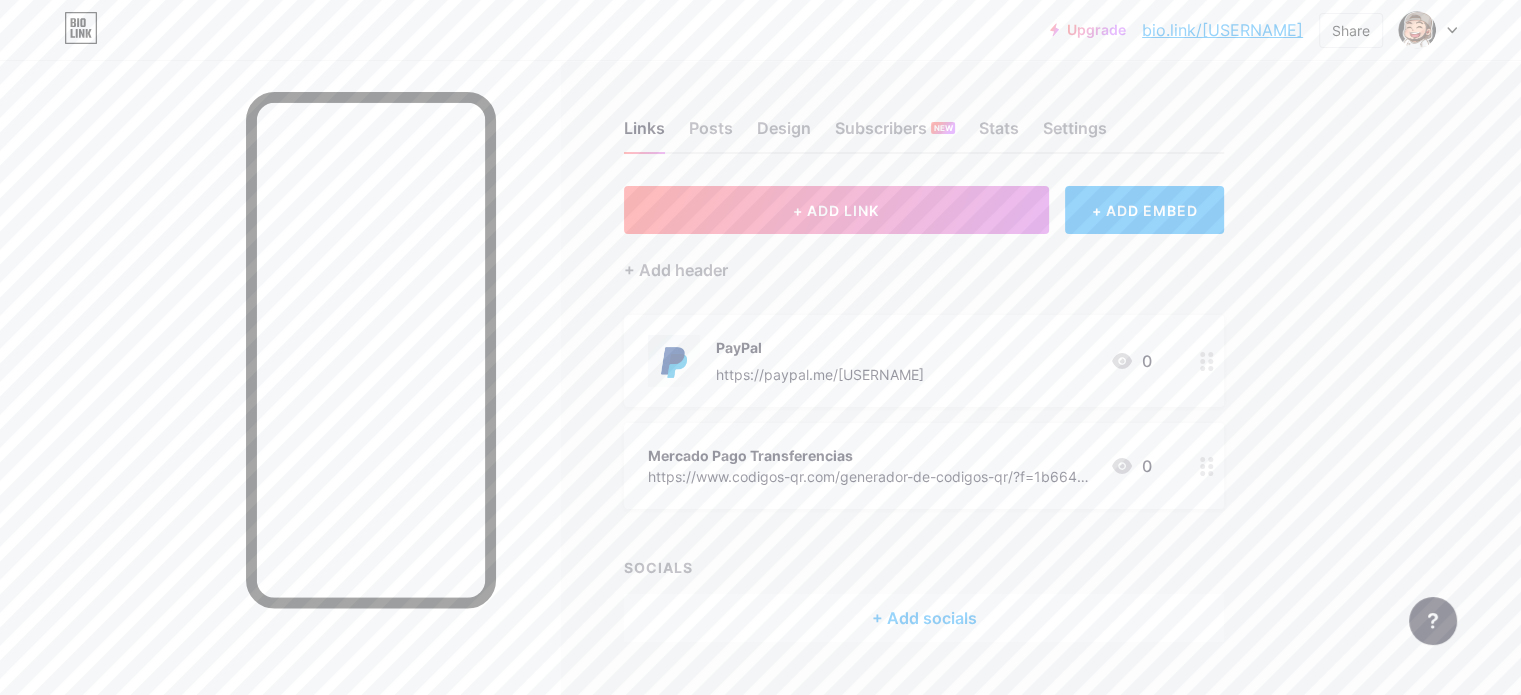 click on "https://www.codigos-qr.com/generador-de-codigos-qr/?f=1b6642e5b6ef26f1e4918f1ac4eb7bff" at bounding box center [871, 476] 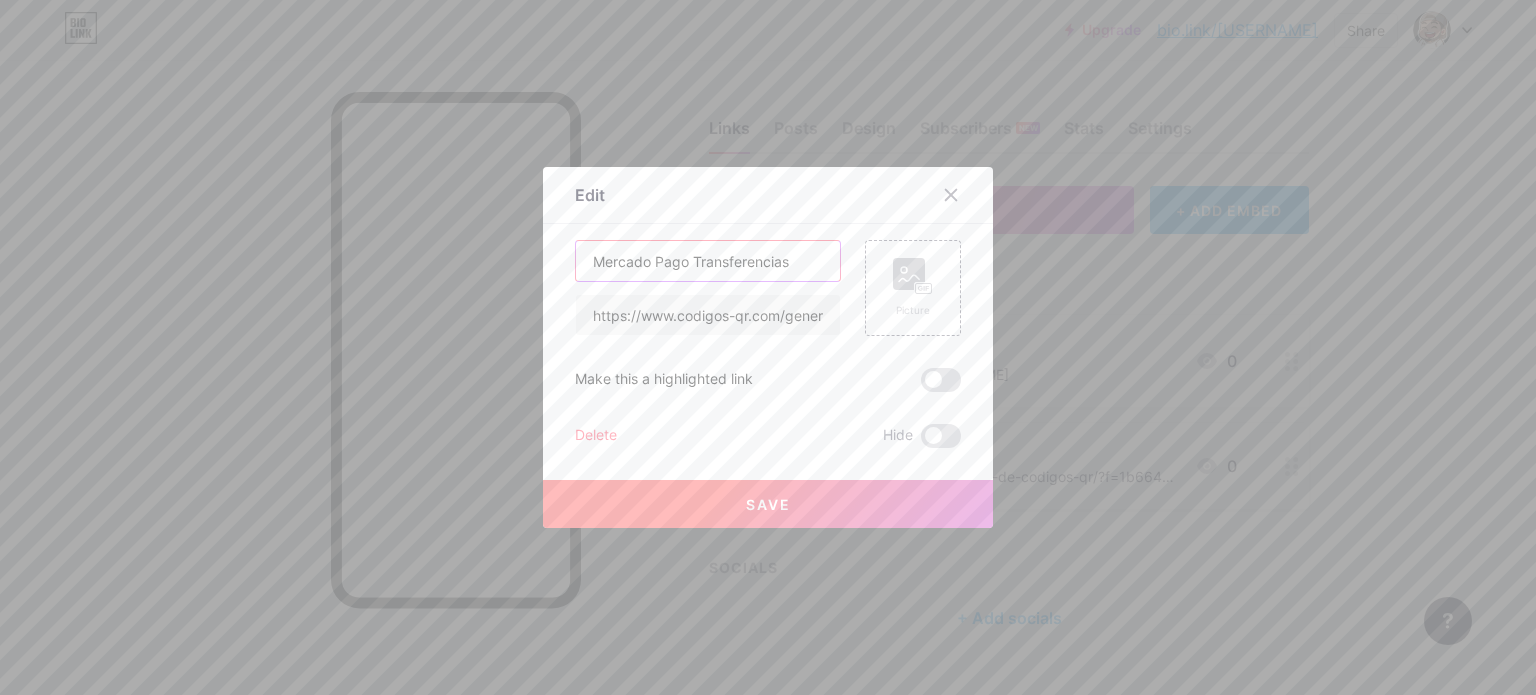 drag, startPoint x: 791, startPoint y: 251, endPoint x: 523, endPoint y: 275, distance: 269.07248 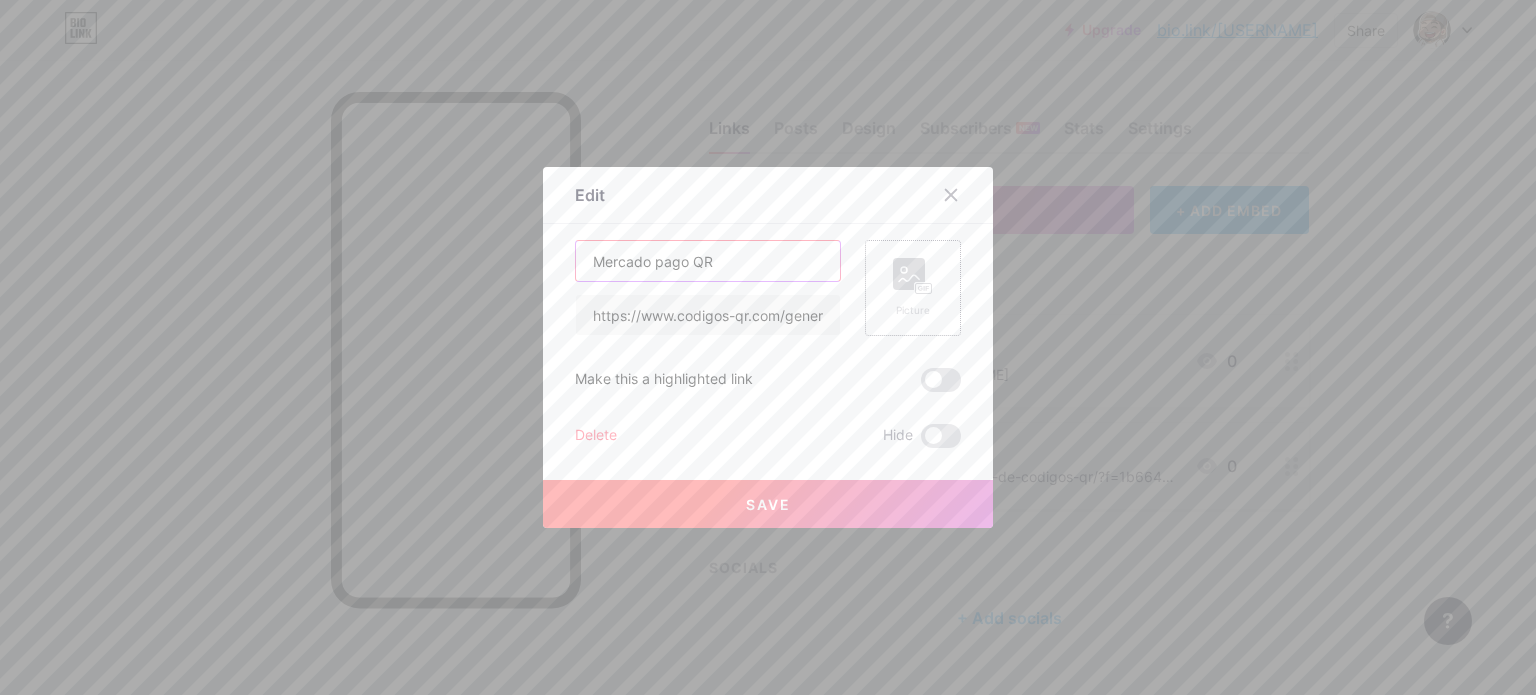 type on "Mercado pago QR" 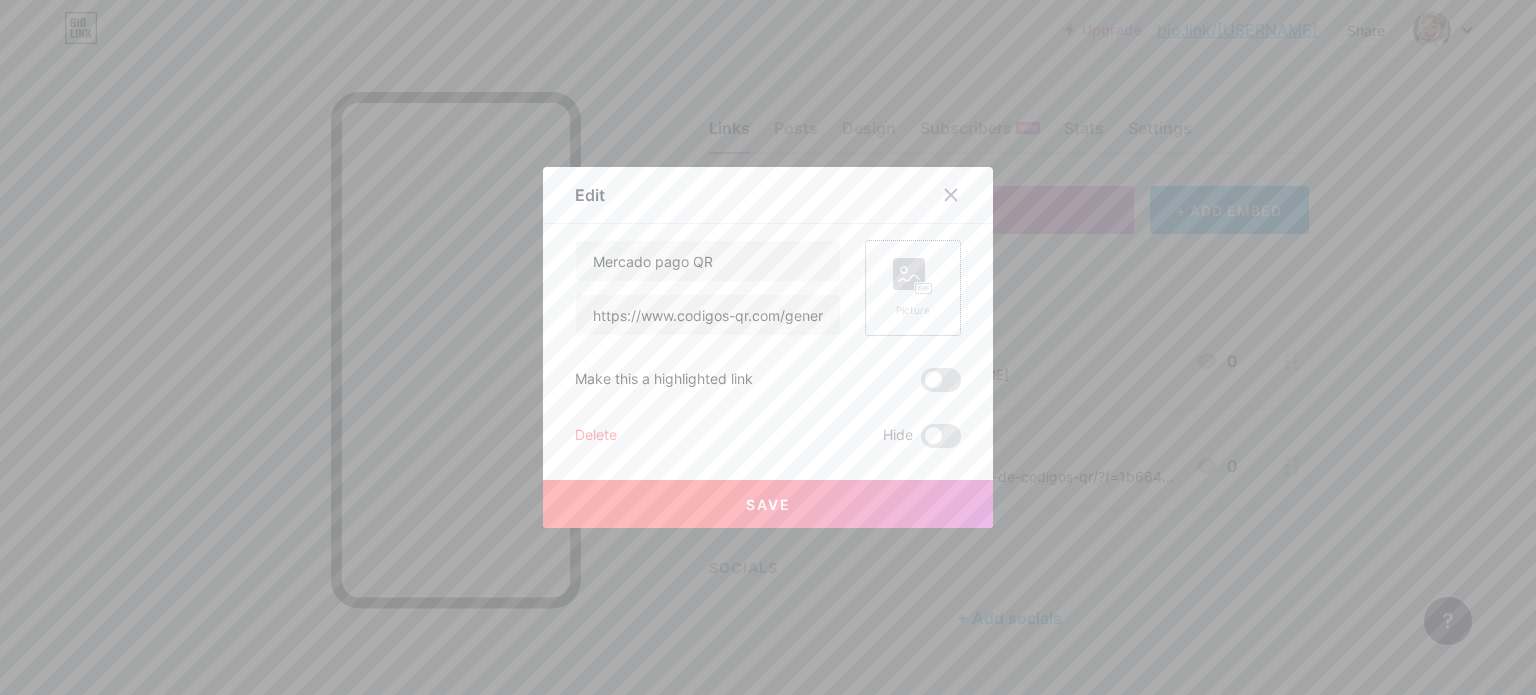 click on "Picture" at bounding box center [913, 288] 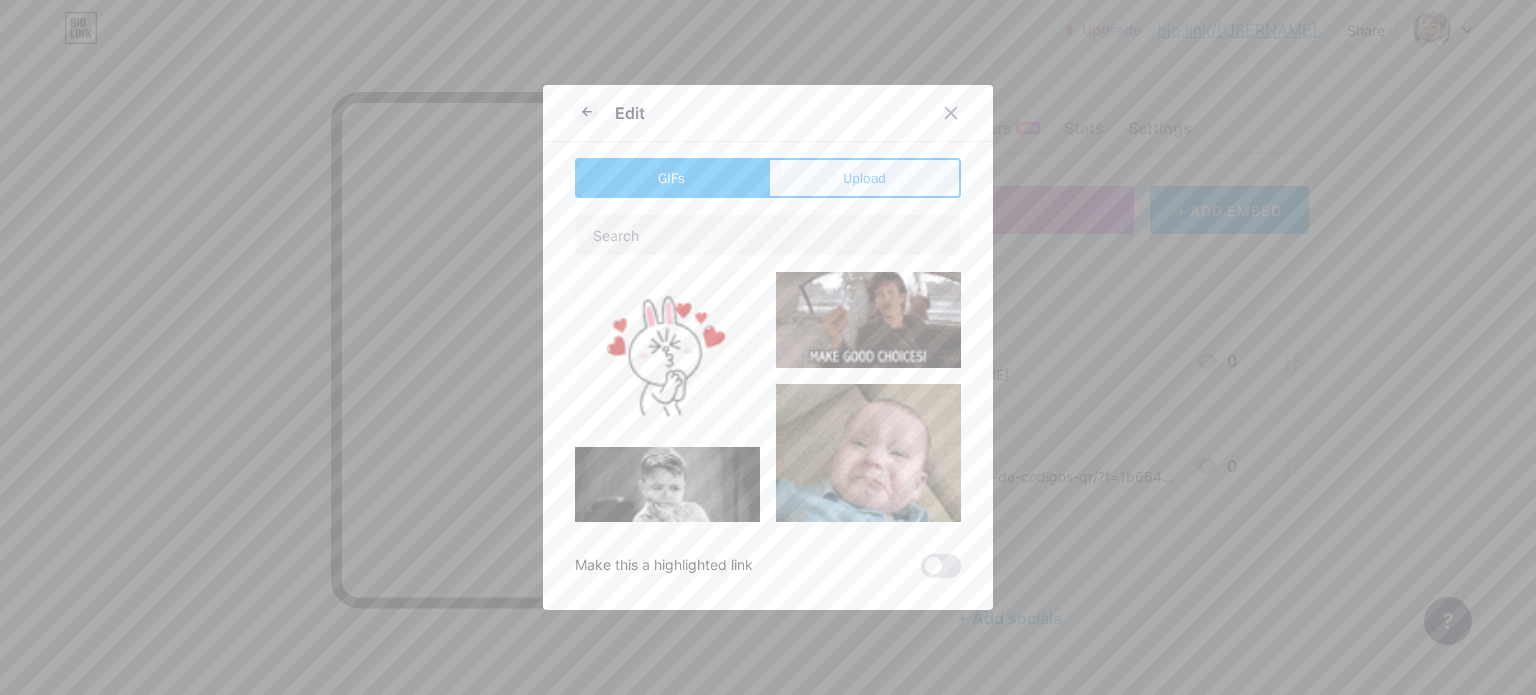 click on "Upload" at bounding box center [864, 178] 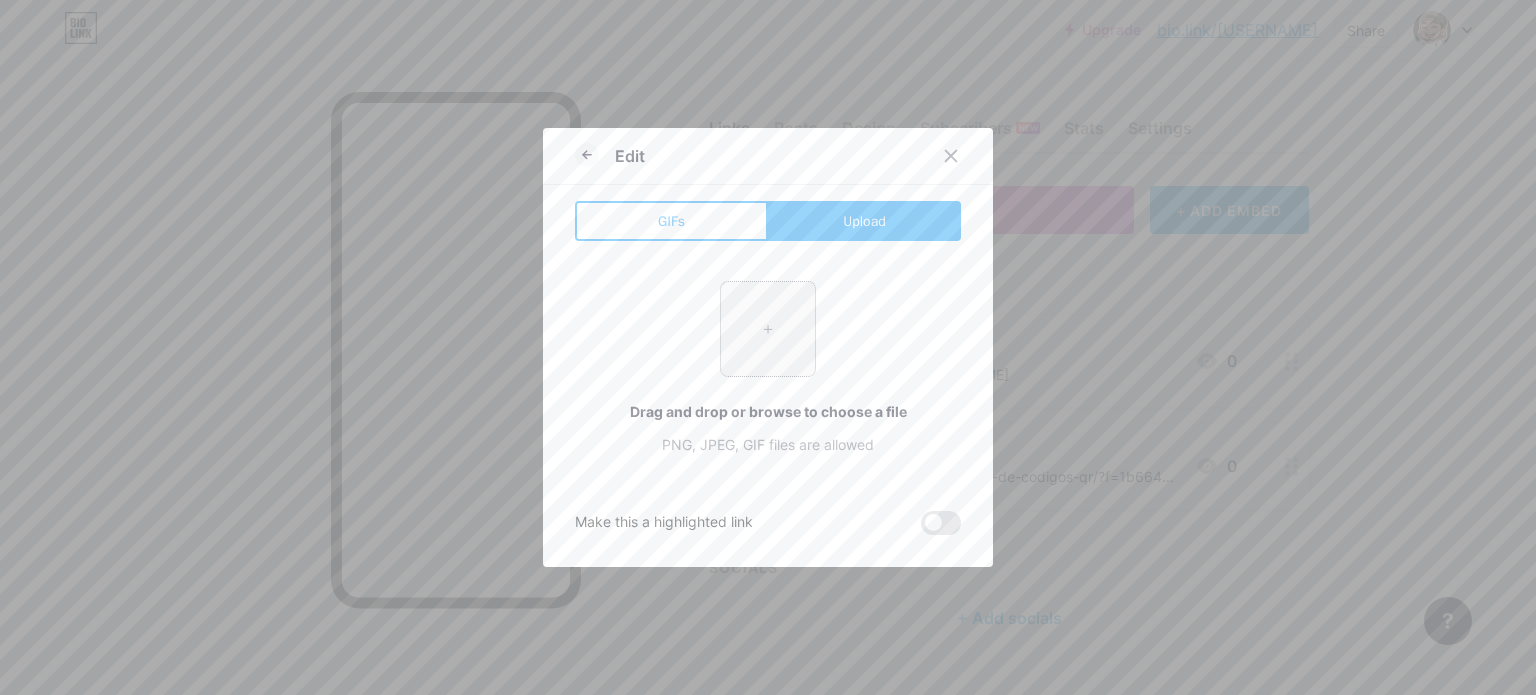 click at bounding box center (768, 329) 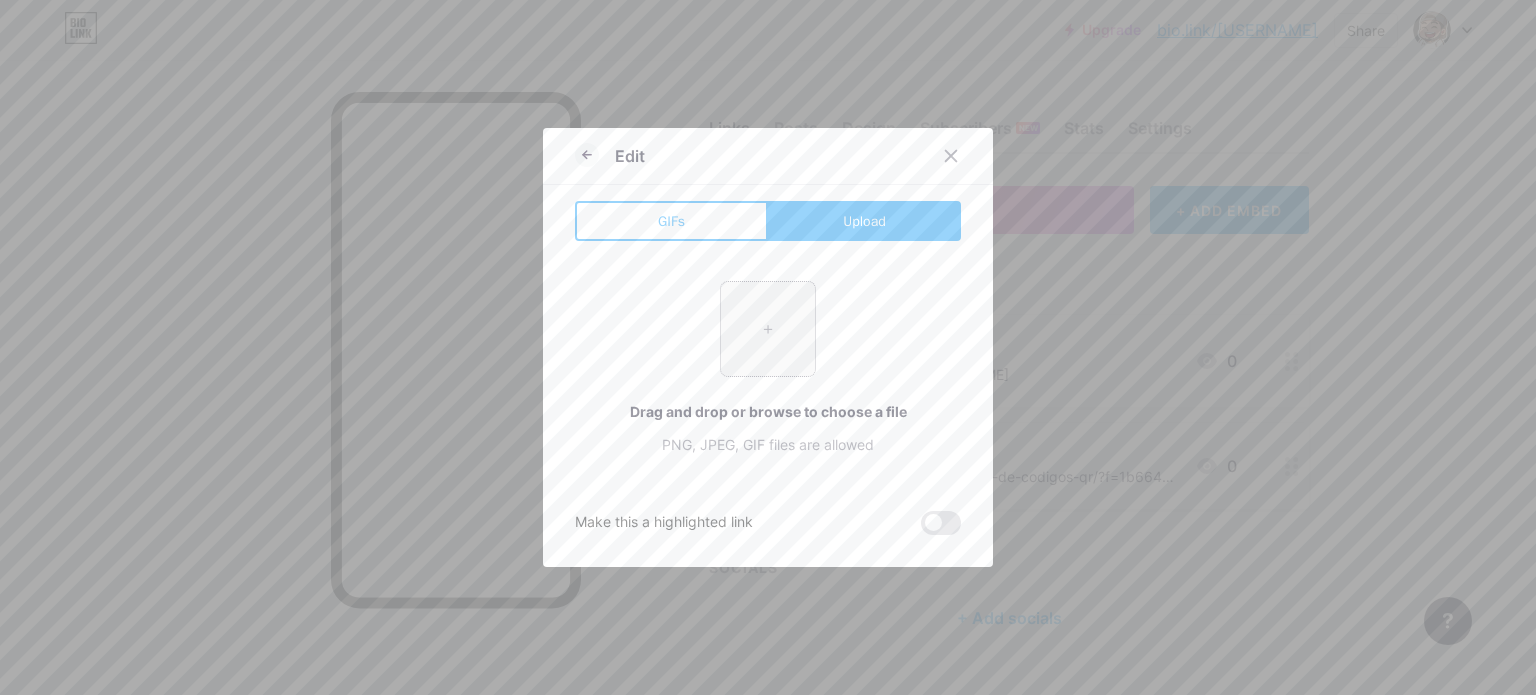 type on "C:\fakepath\mercadopago.png" 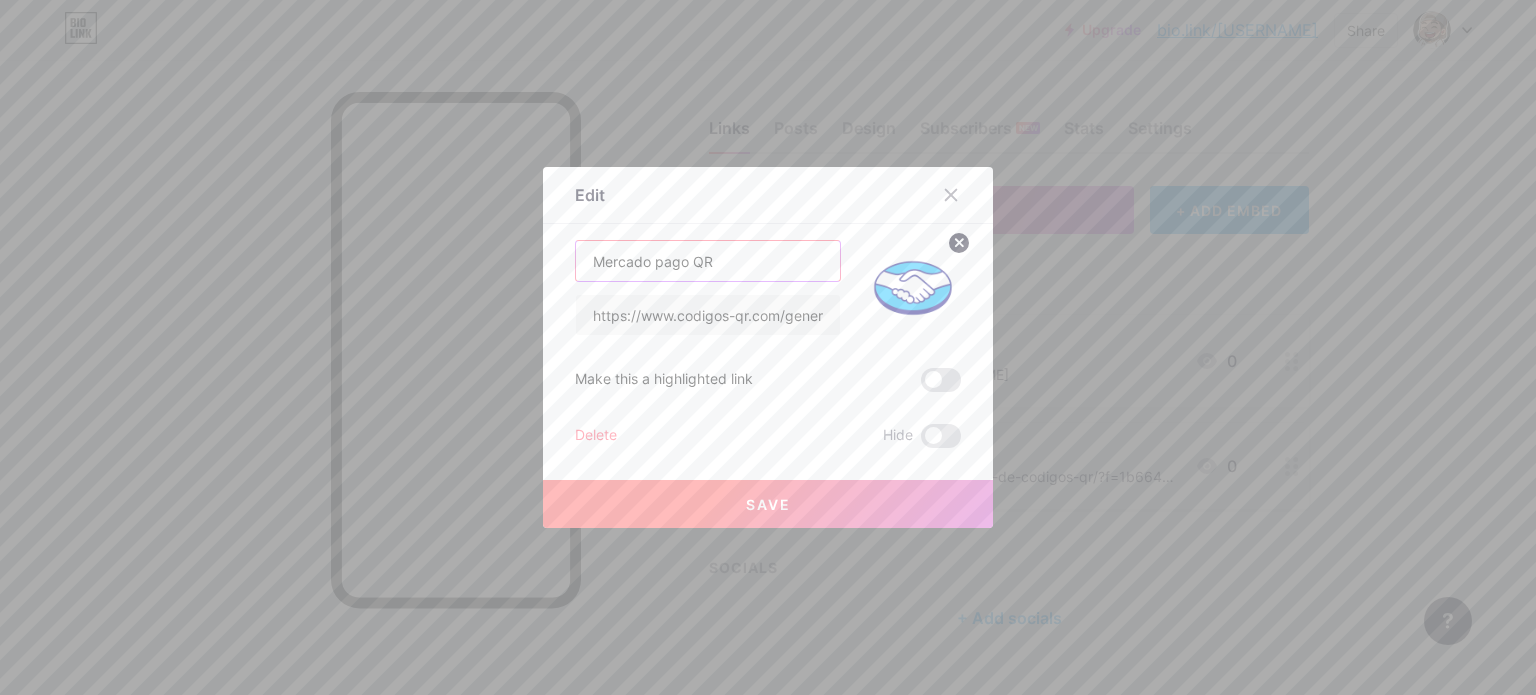 click on "Mercado pago QR" at bounding box center (708, 261) 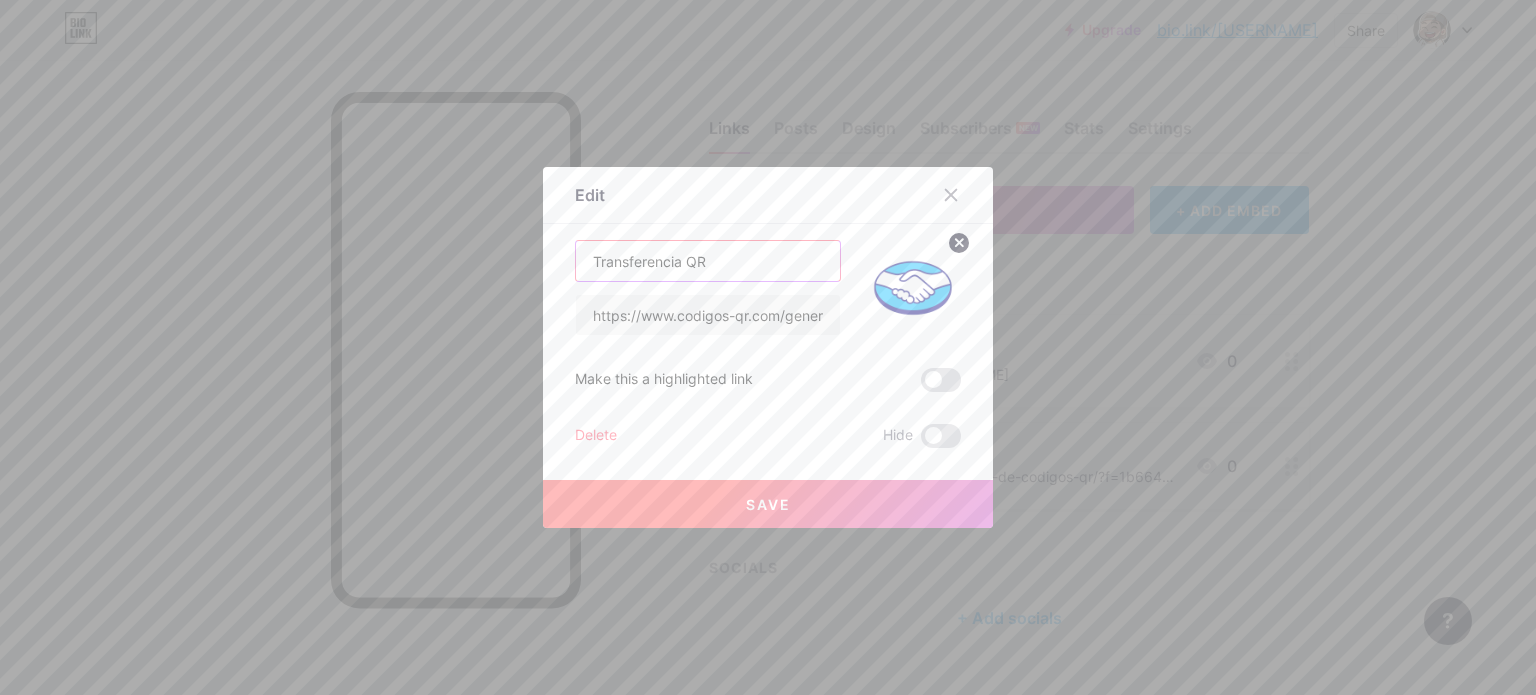 click on "Transferencia QR" at bounding box center (708, 261) 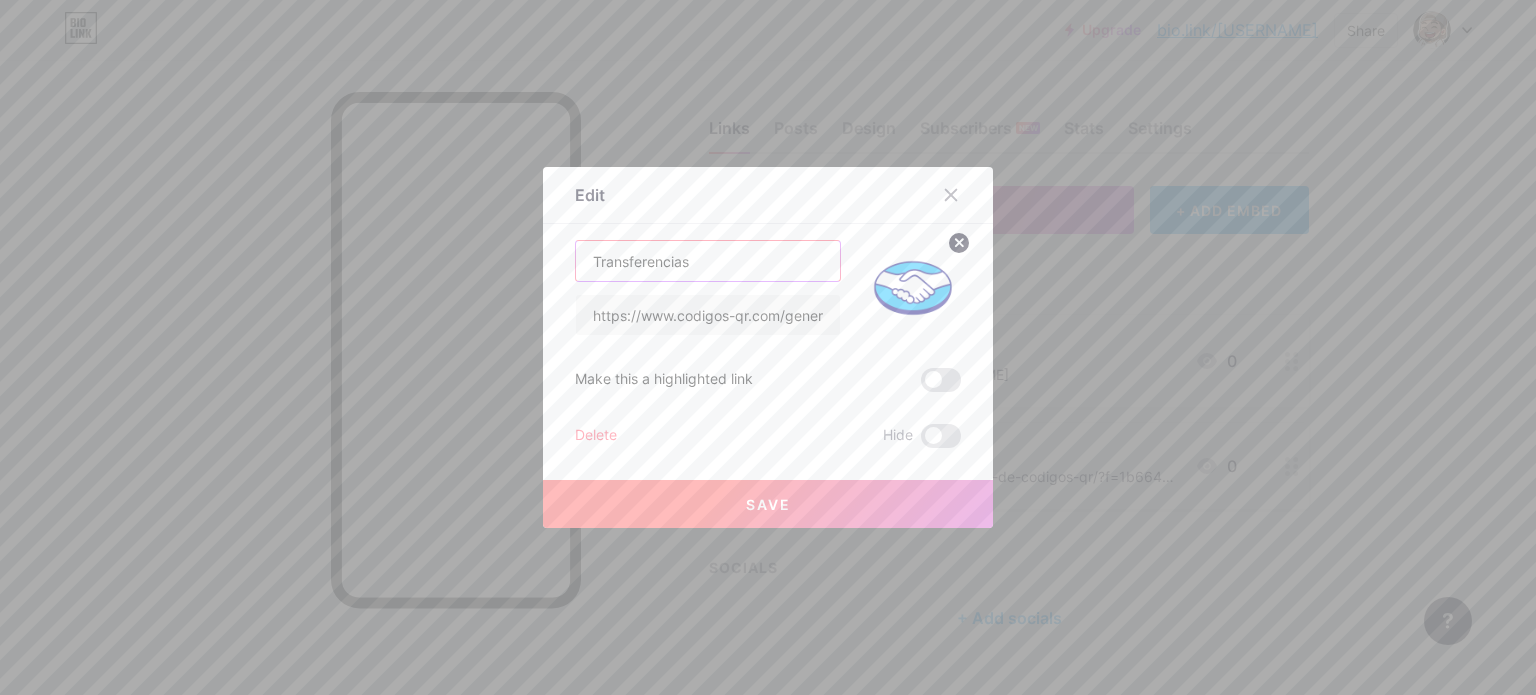 type on "Transferencias" 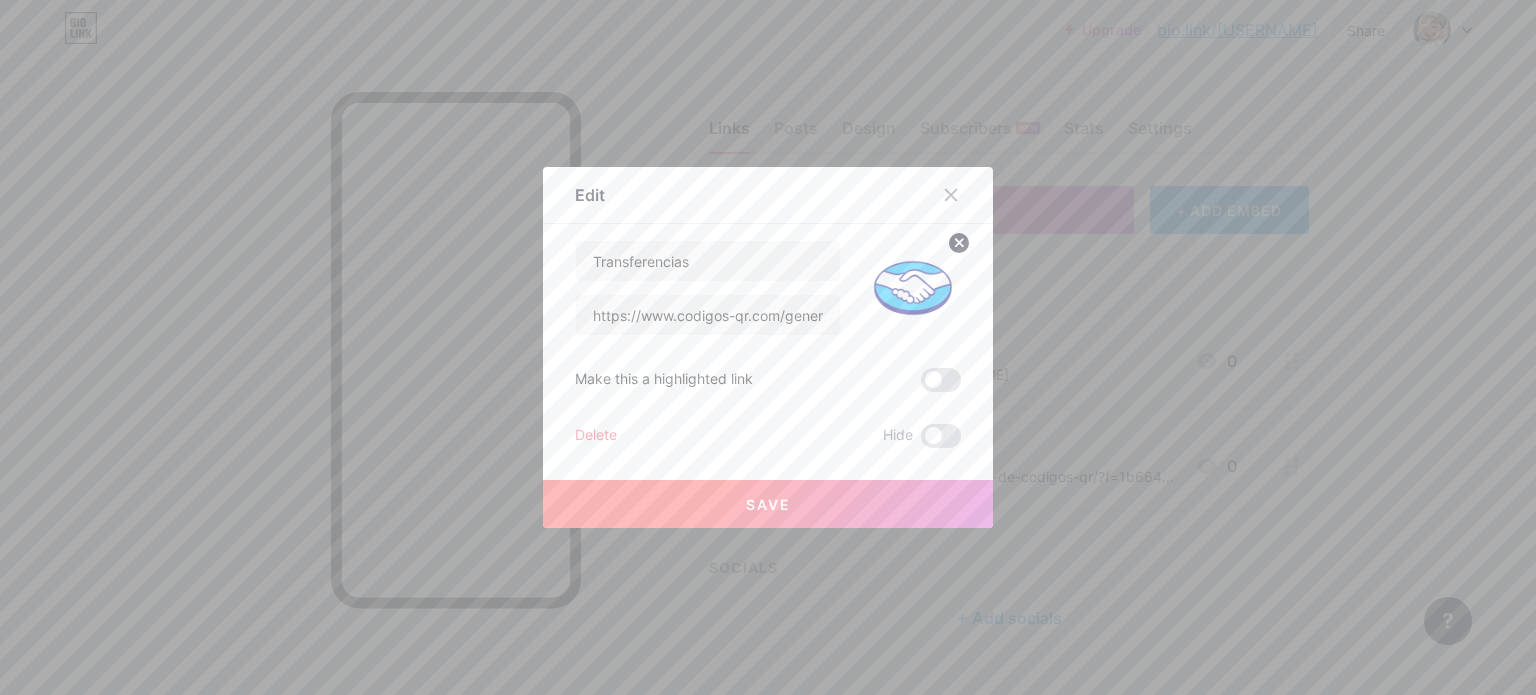 click on "Save" at bounding box center (768, 504) 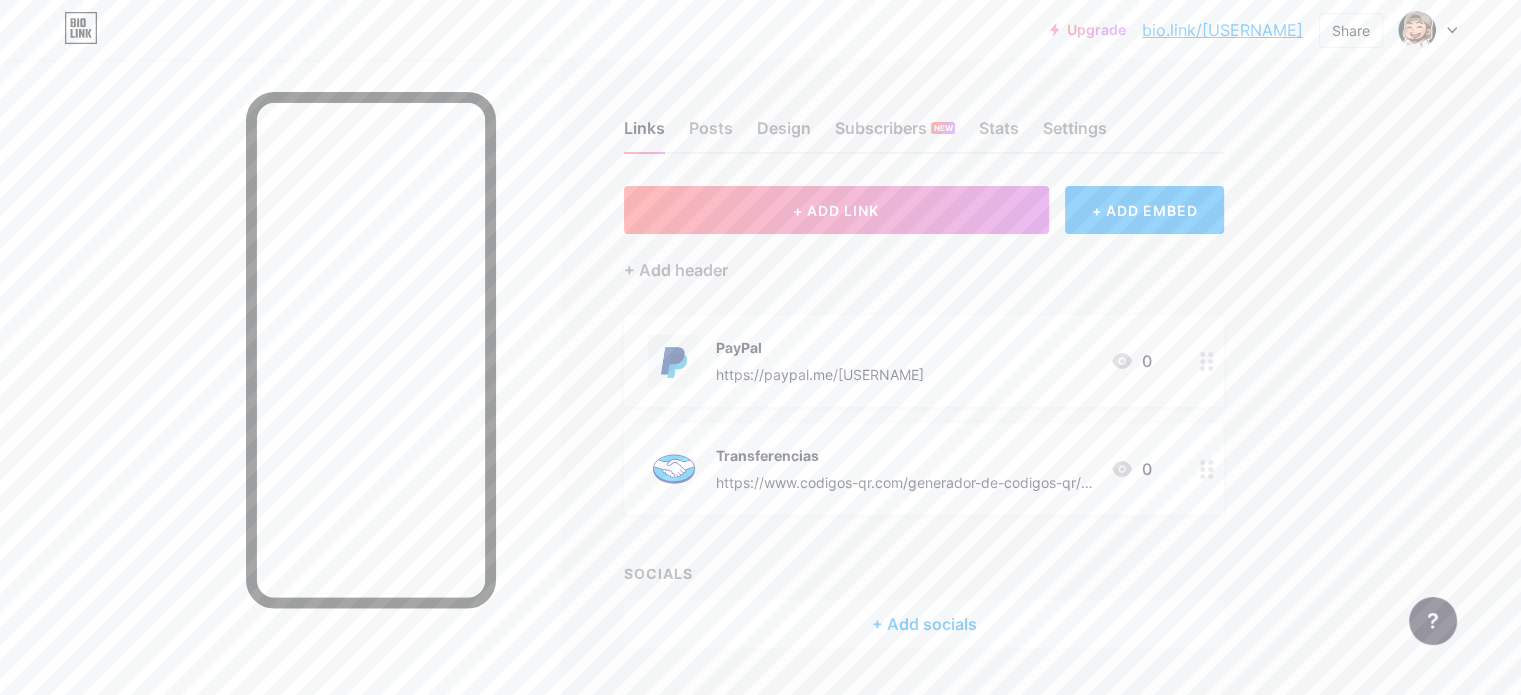 click on "Transferencias
https://www.codigos-qr.com/generador-de-codigos-qr/?f=1b6642e5b6ef26f1e4918f1ac4eb7bff" at bounding box center (905, 469) 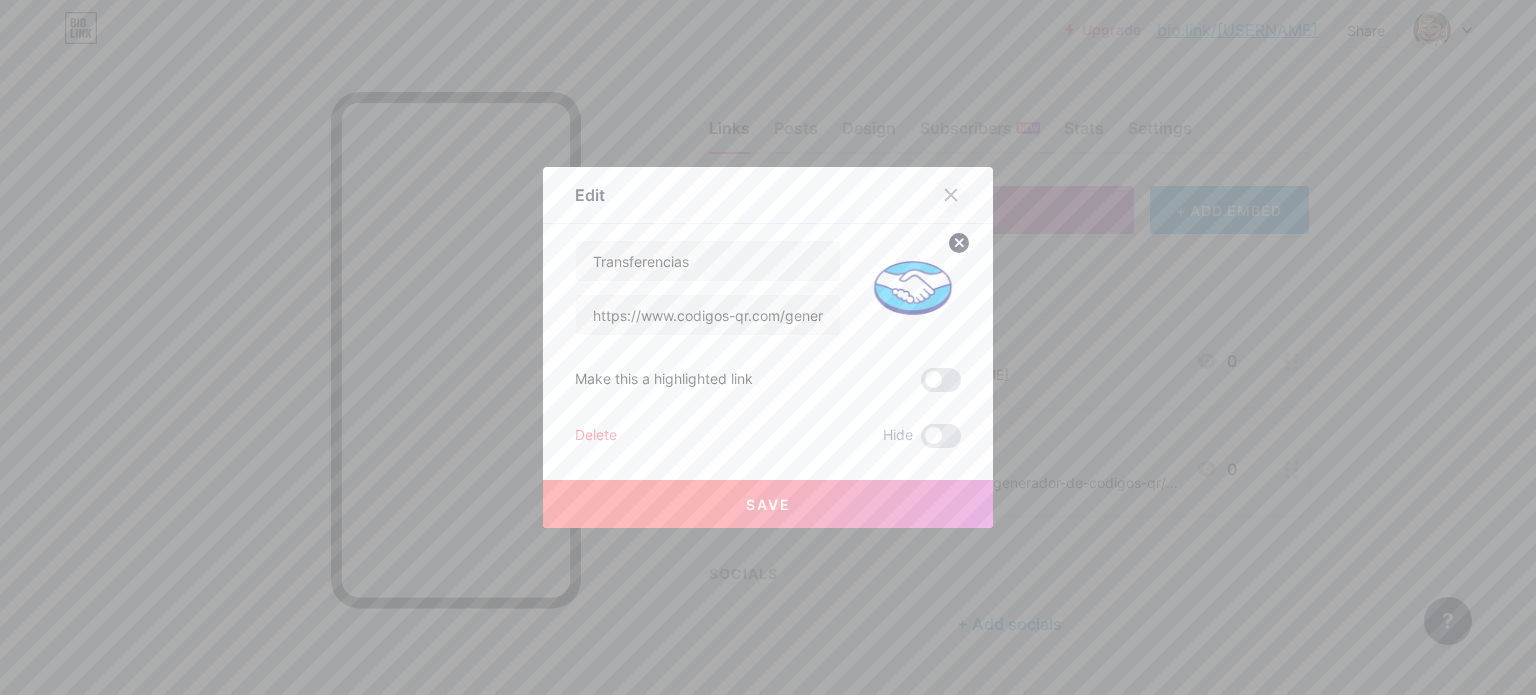 click at bounding box center (951, 195) 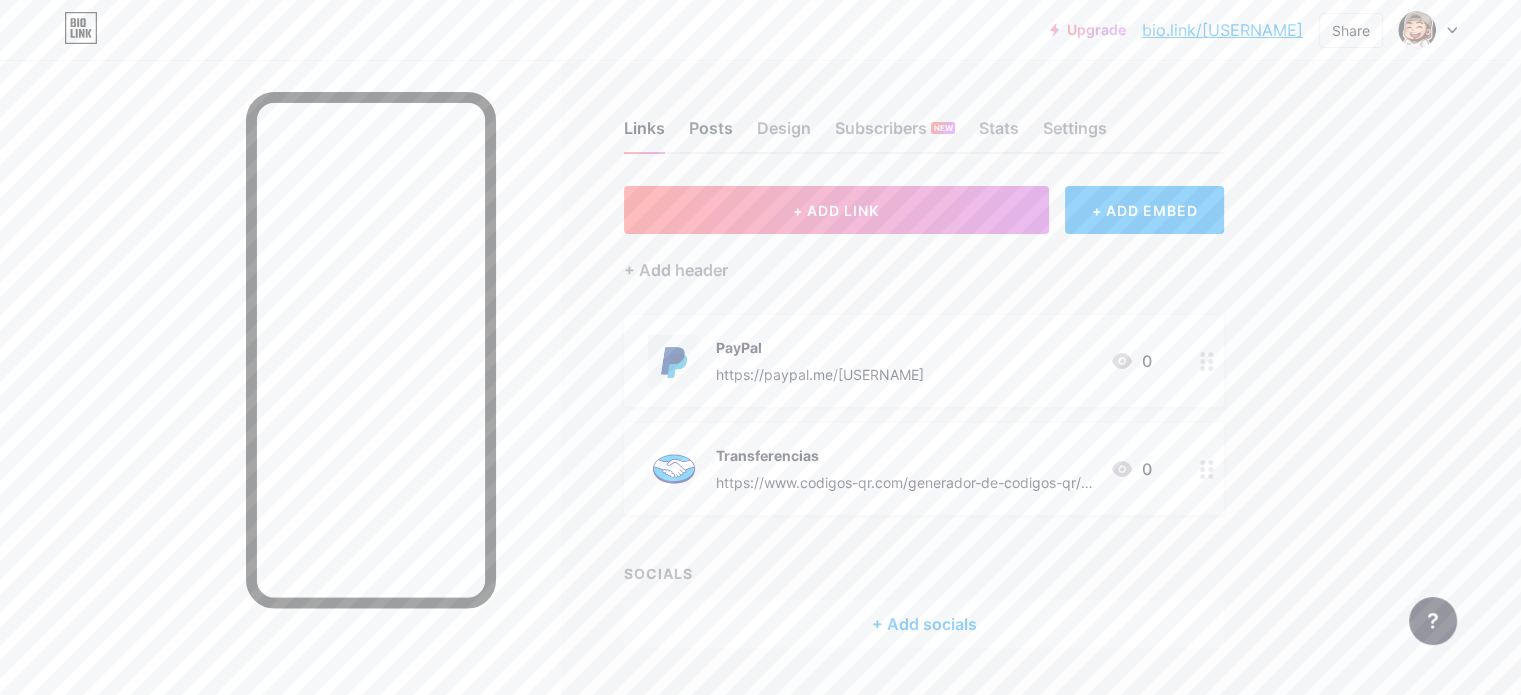 click on "Posts" at bounding box center (711, 134) 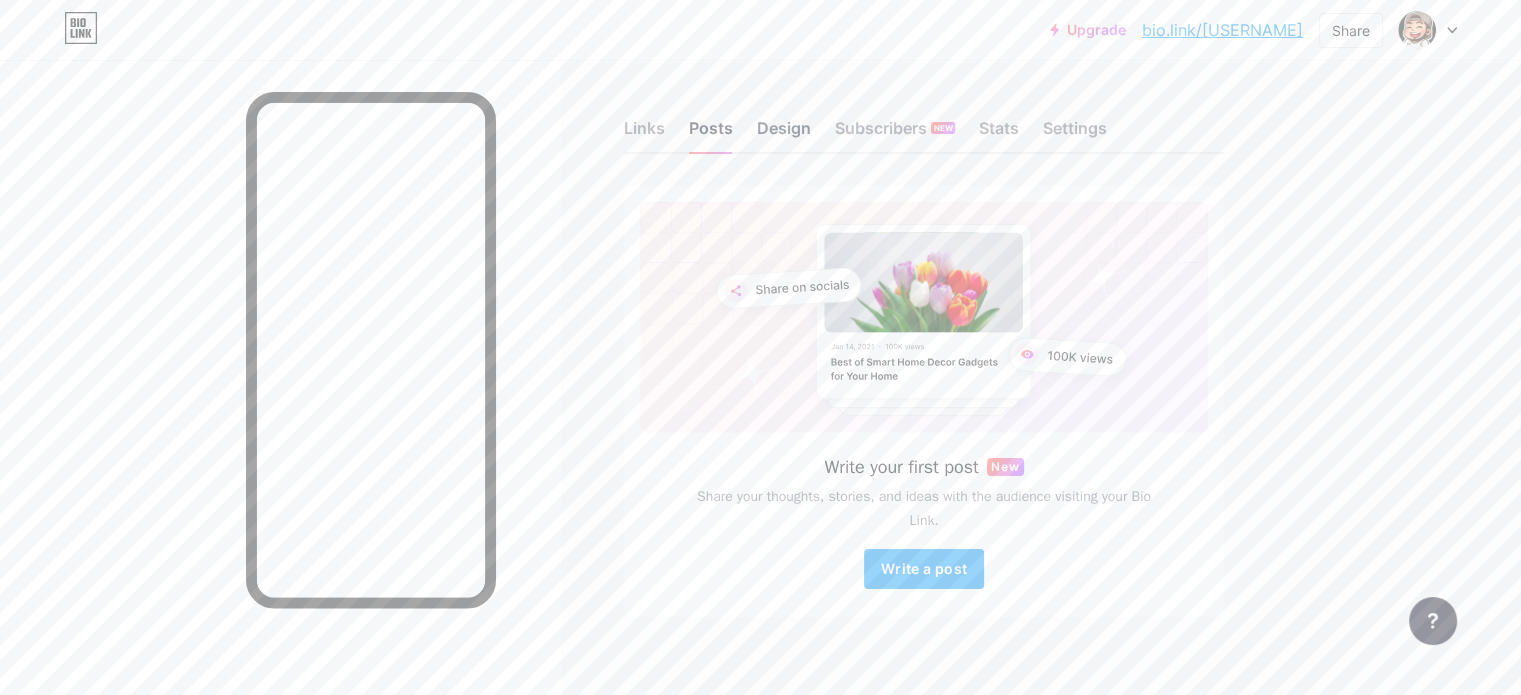 click on "Design" at bounding box center (784, 134) 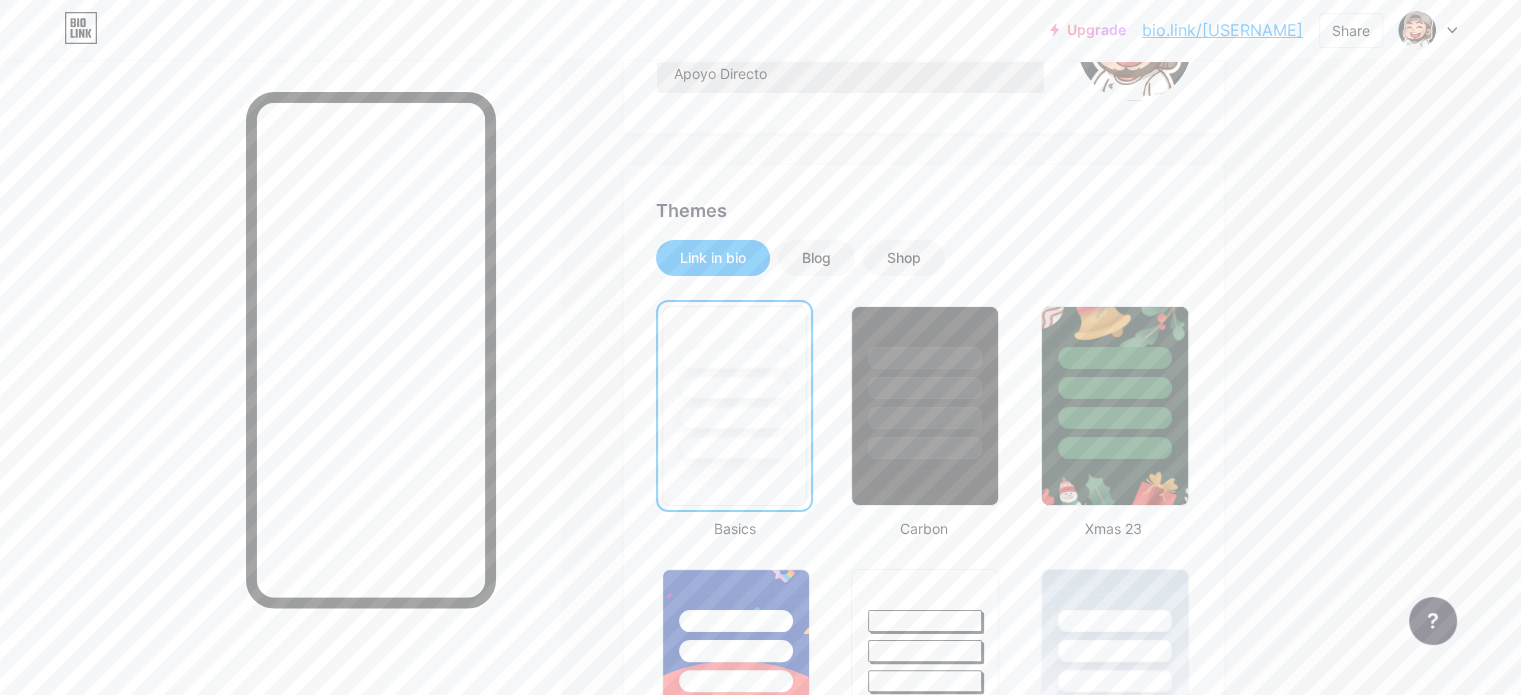 scroll, scrollTop: 292, scrollLeft: 0, axis: vertical 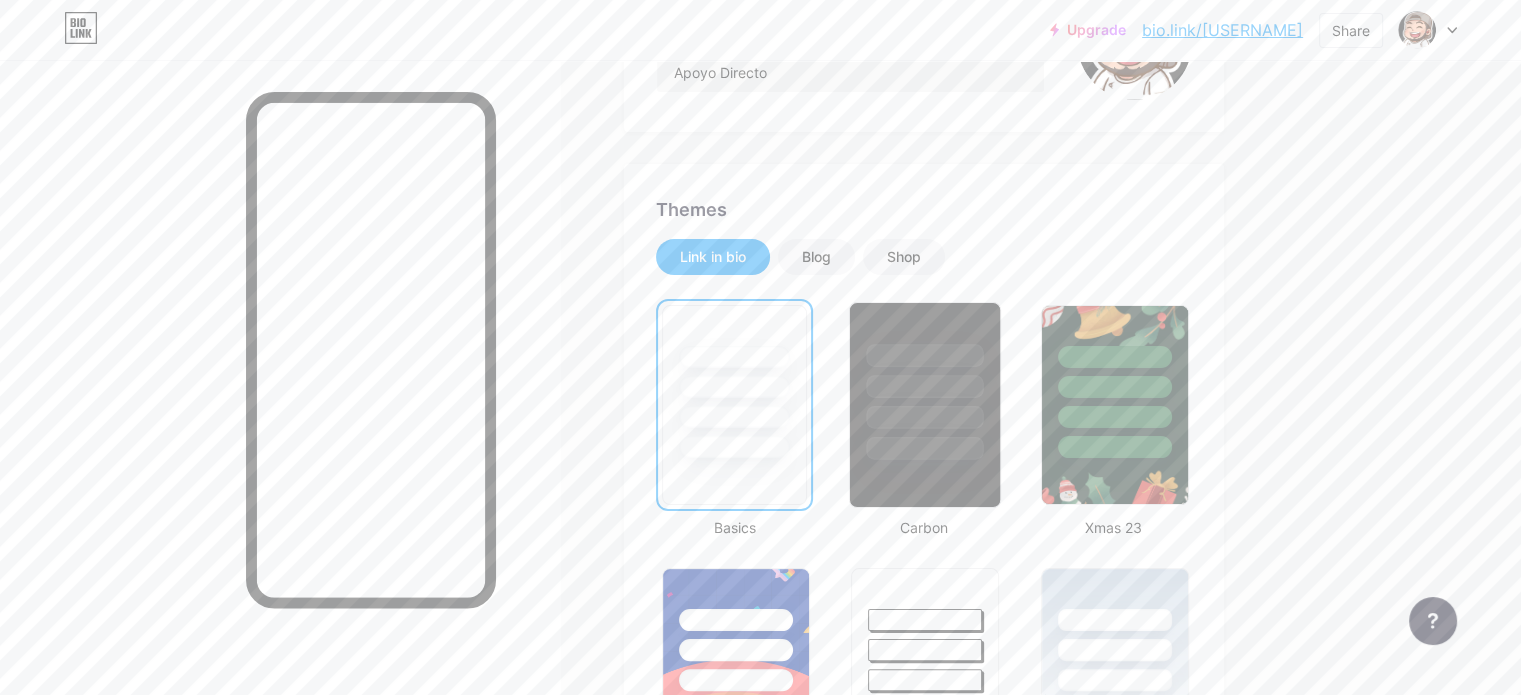 click at bounding box center (925, 381) 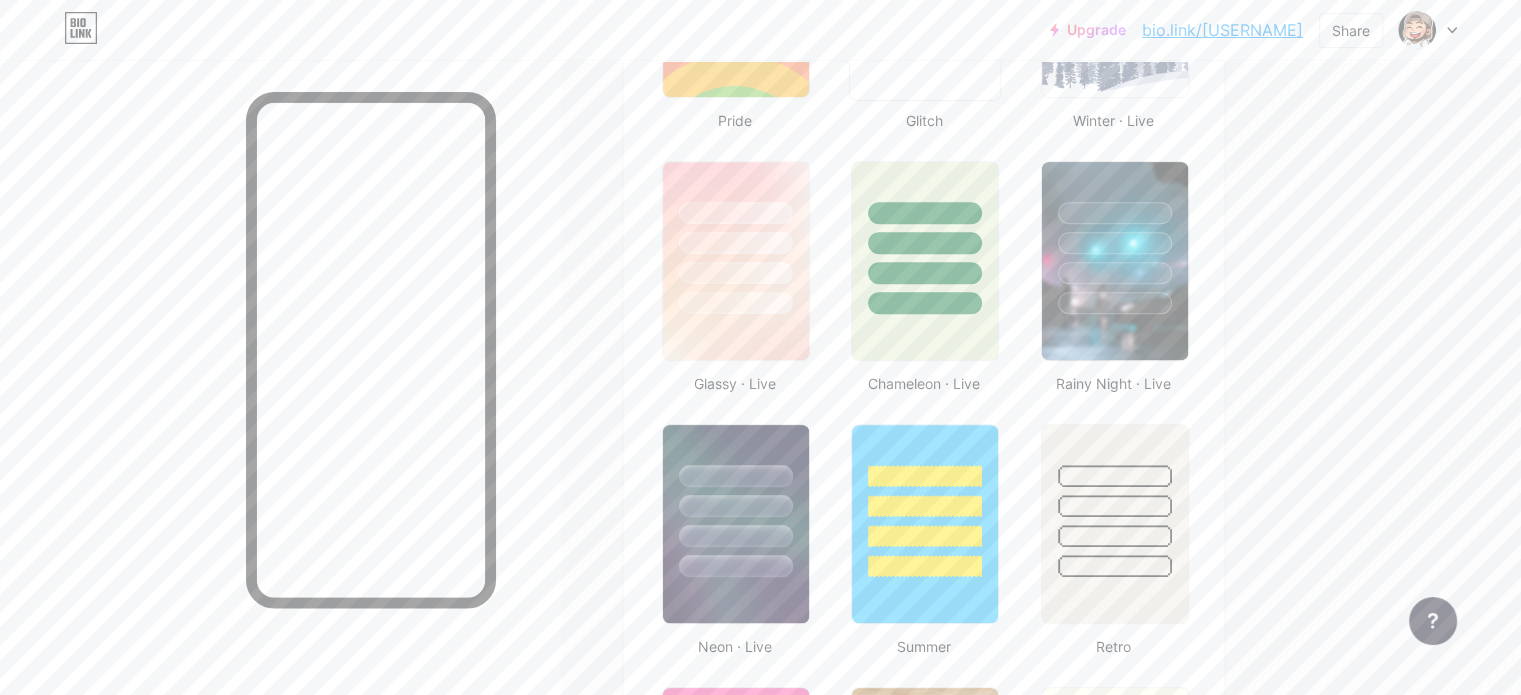 scroll, scrollTop: 963, scrollLeft: 0, axis: vertical 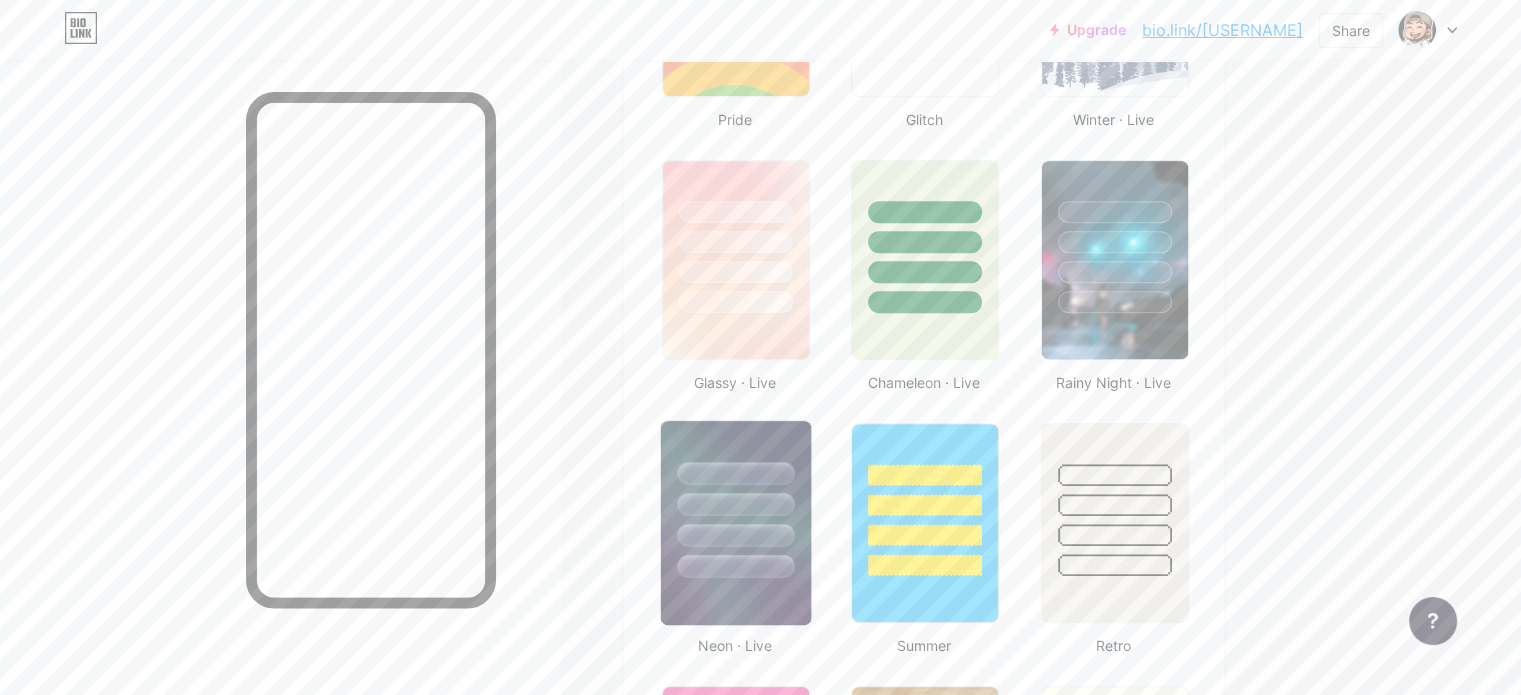 click at bounding box center (735, 535) 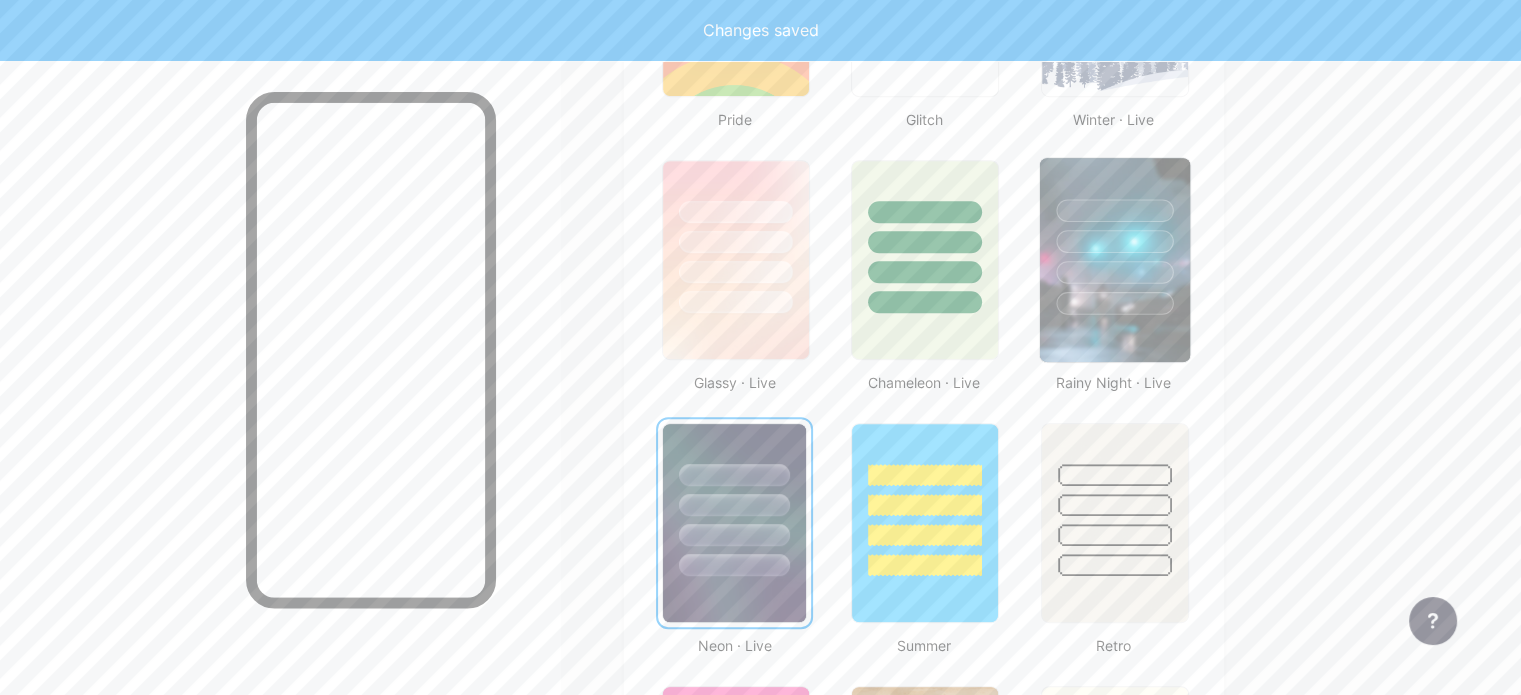 click at bounding box center [1114, 272] 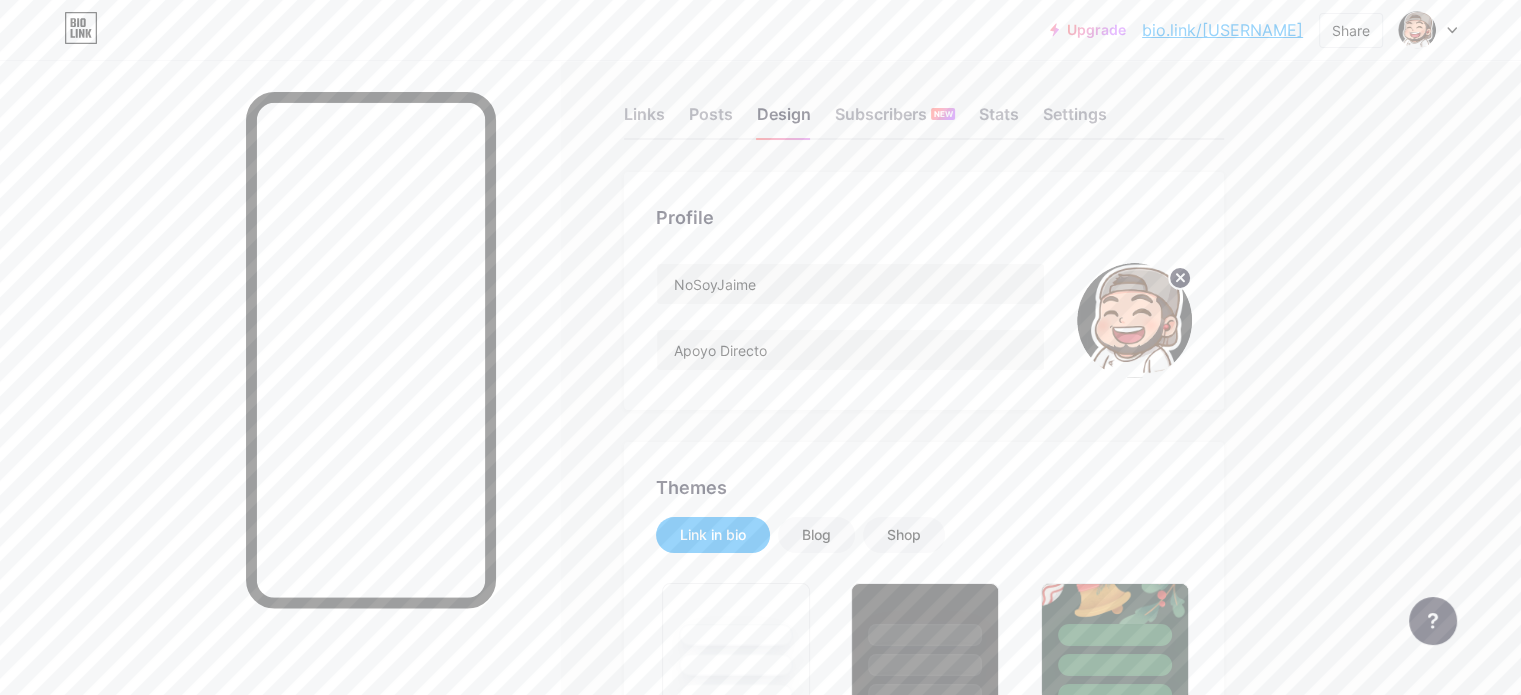 scroll, scrollTop: 0, scrollLeft: 0, axis: both 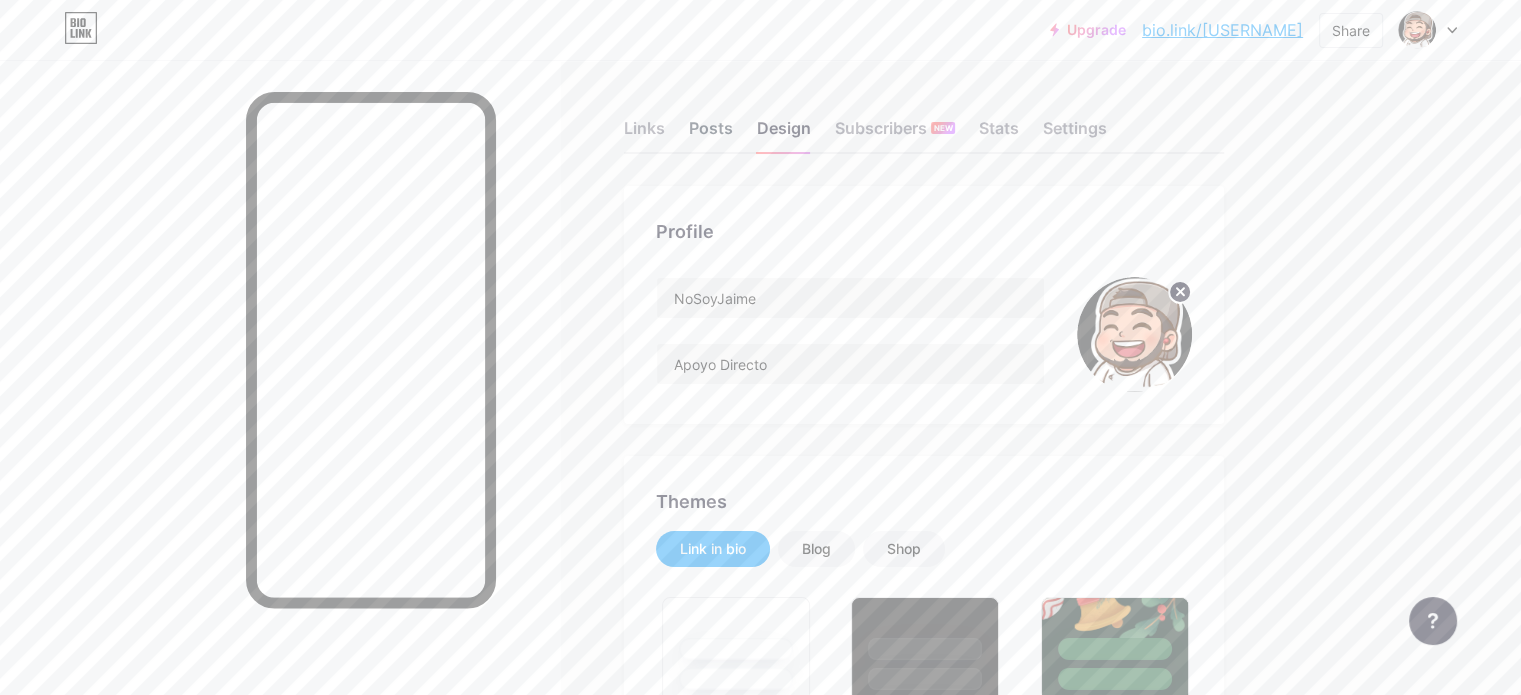 click on "Posts" at bounding box center (711, 134) 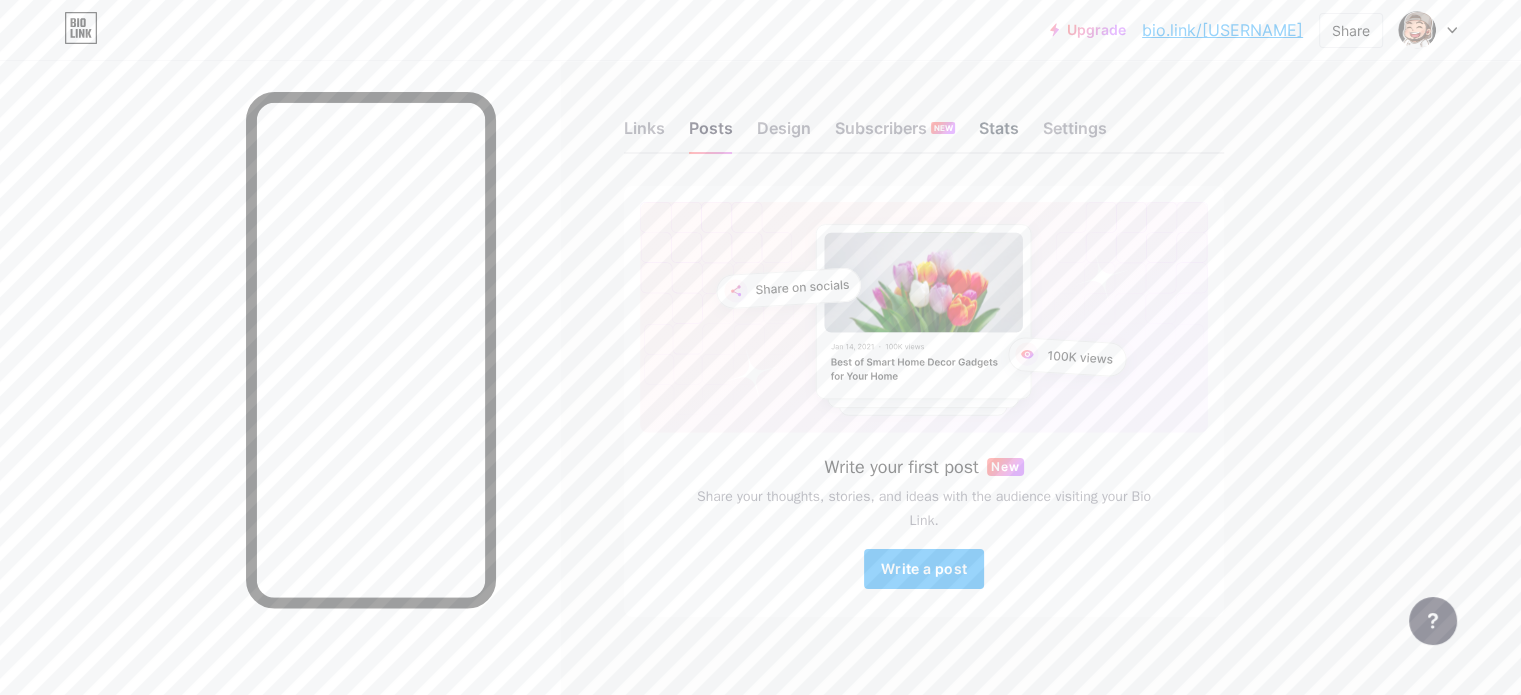 click on "Stats" at bounding box center [999, 134] 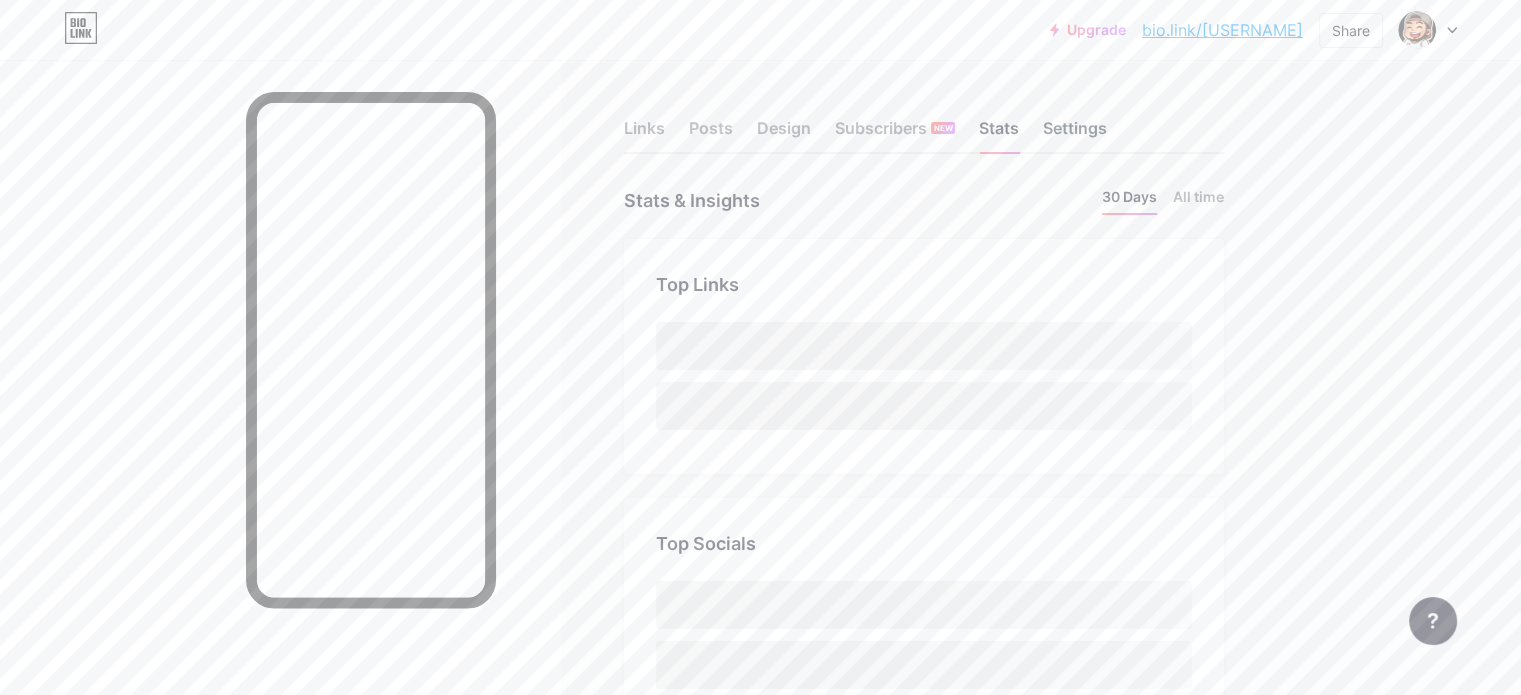 scroll, scrollTop: 999304, scrollLeft: 998479, axis: both 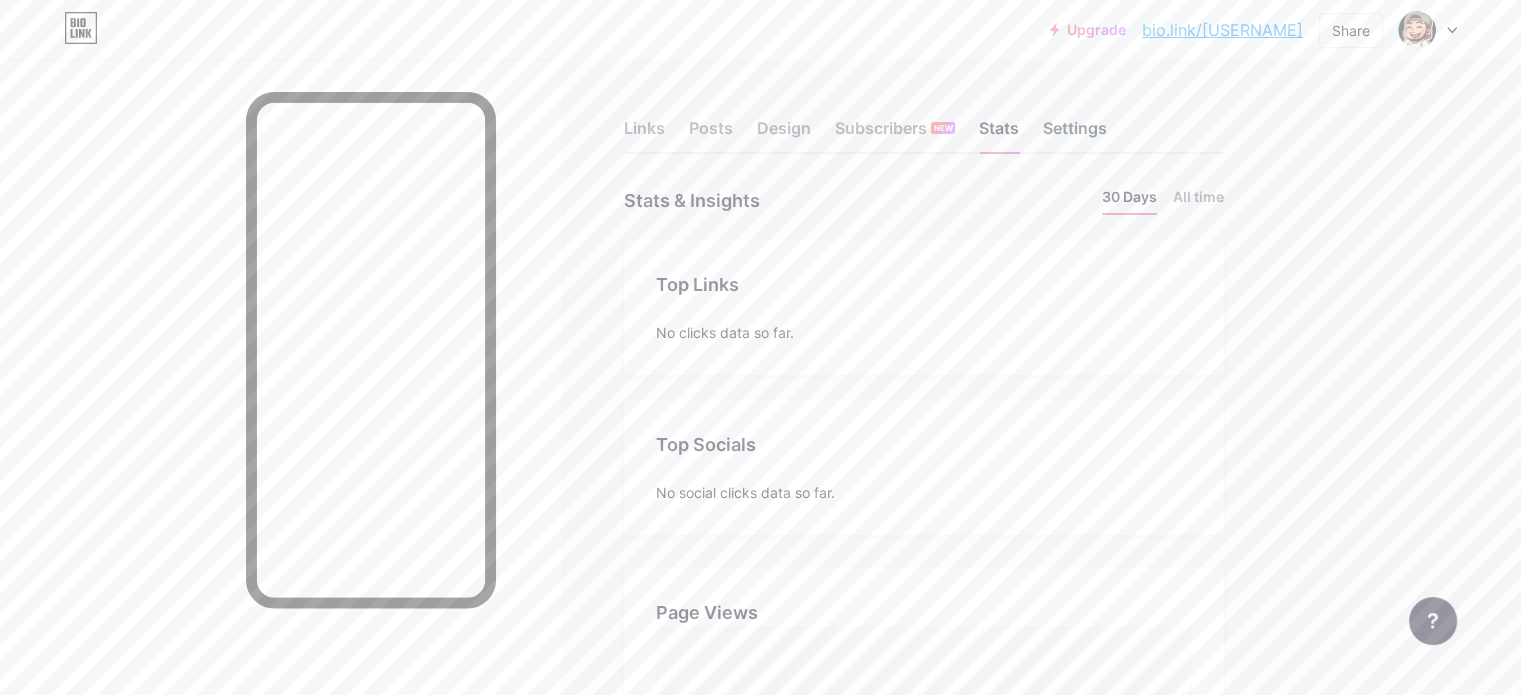 click on "Settings" at bounding box center [1075, 134] 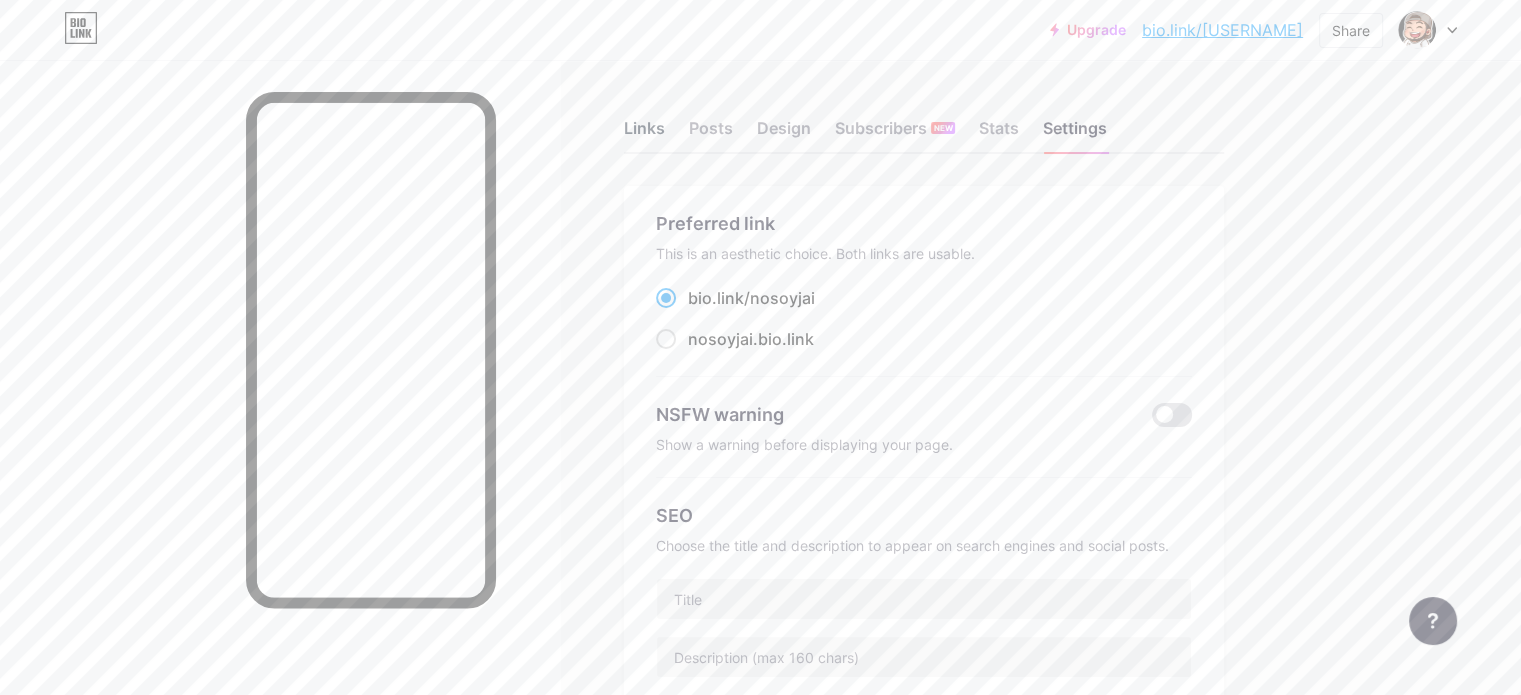 click on "Links" at bounding box center (644, 134) 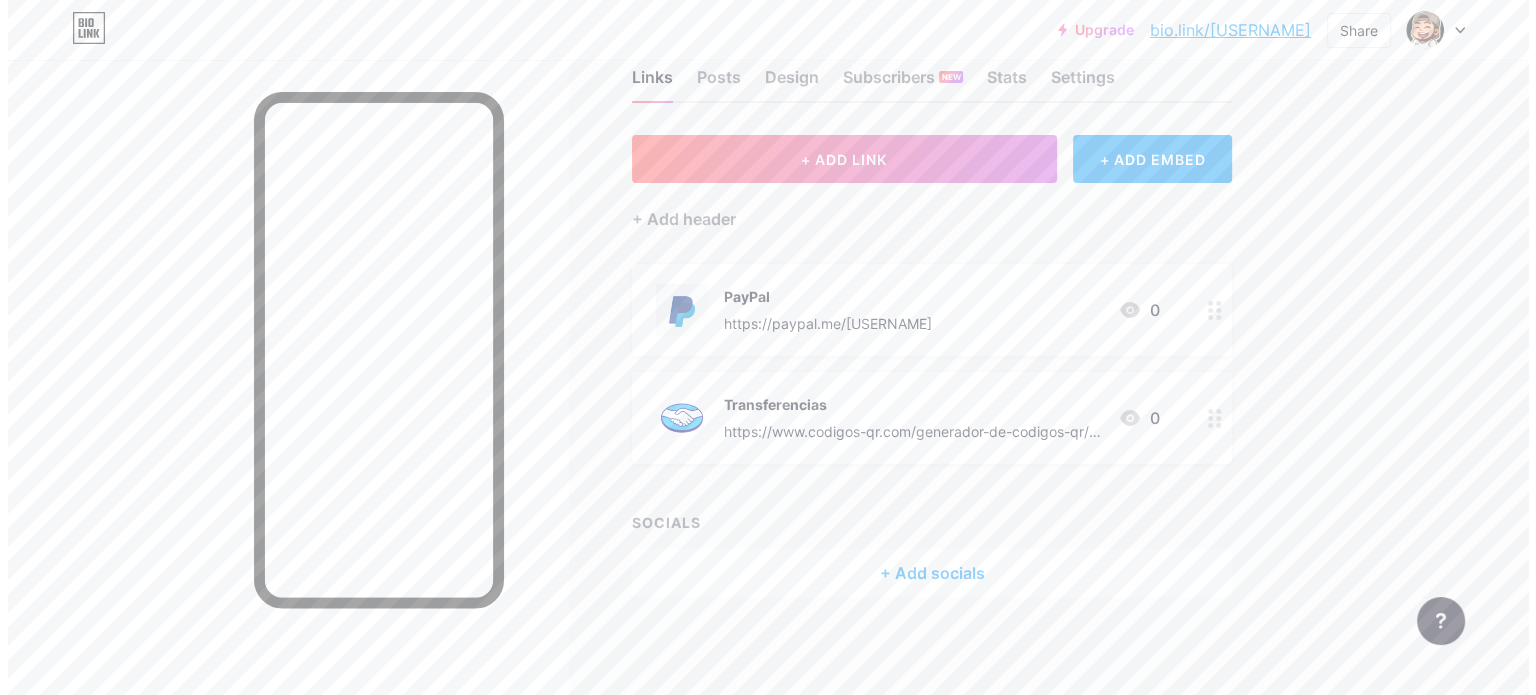 scroll, scrollTop: 0, scrollLeft: 0, axis: both 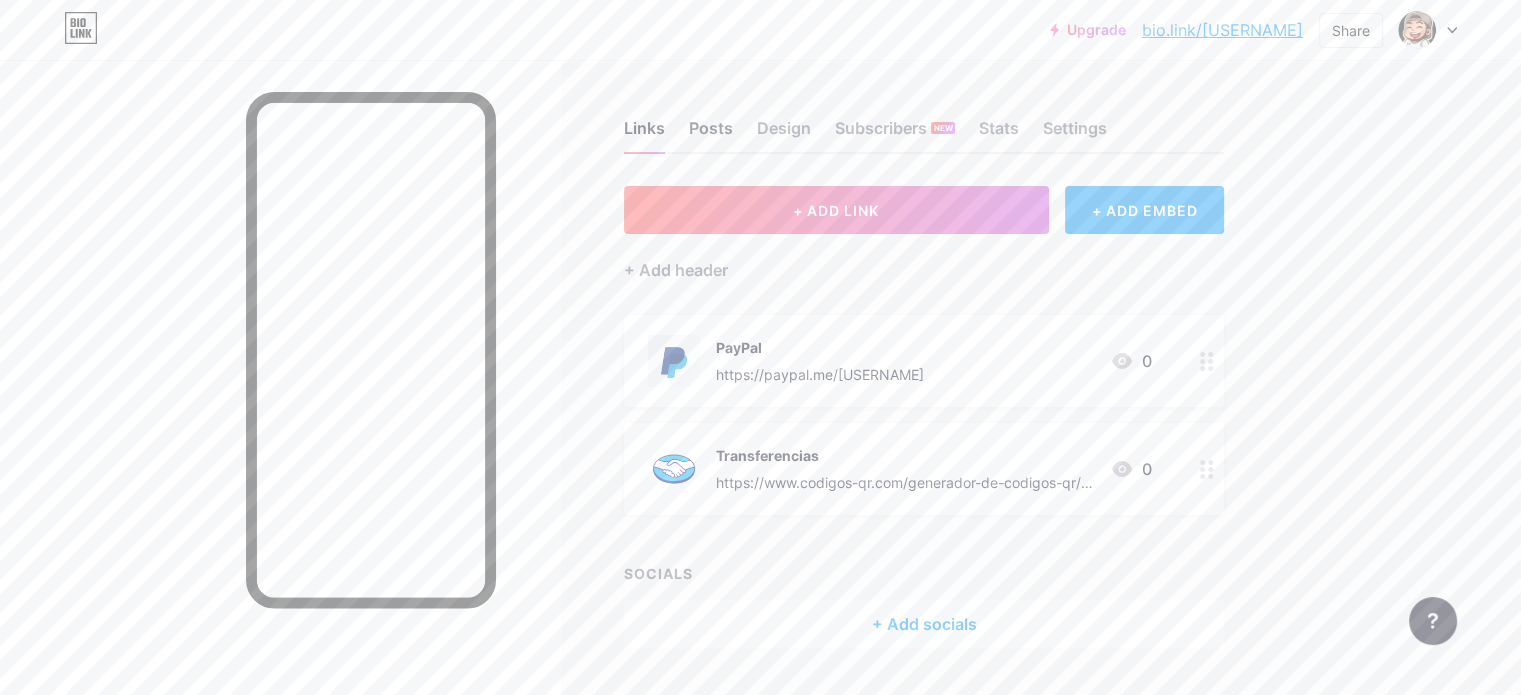 click on "Posts" at bounding box center [711, 134] 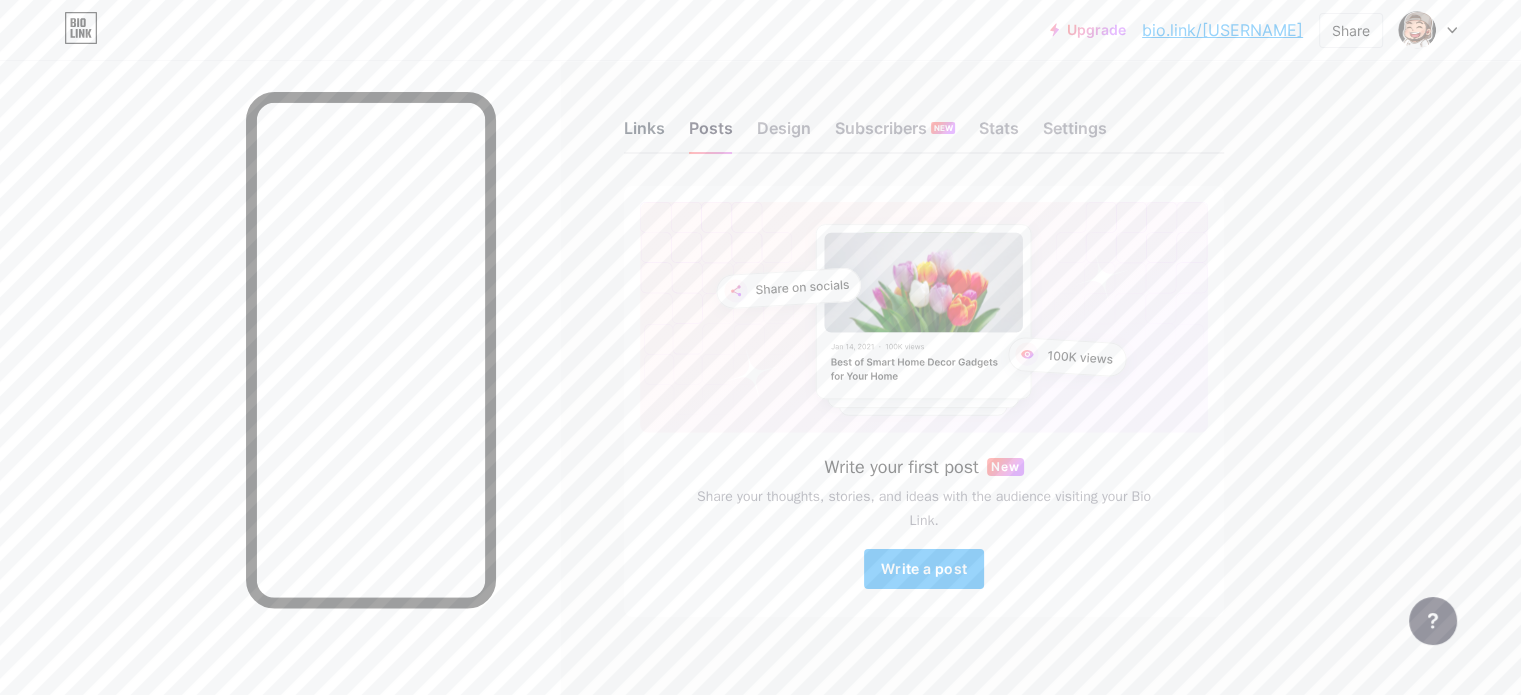 click on "Links" at bounding box center (644, 134) 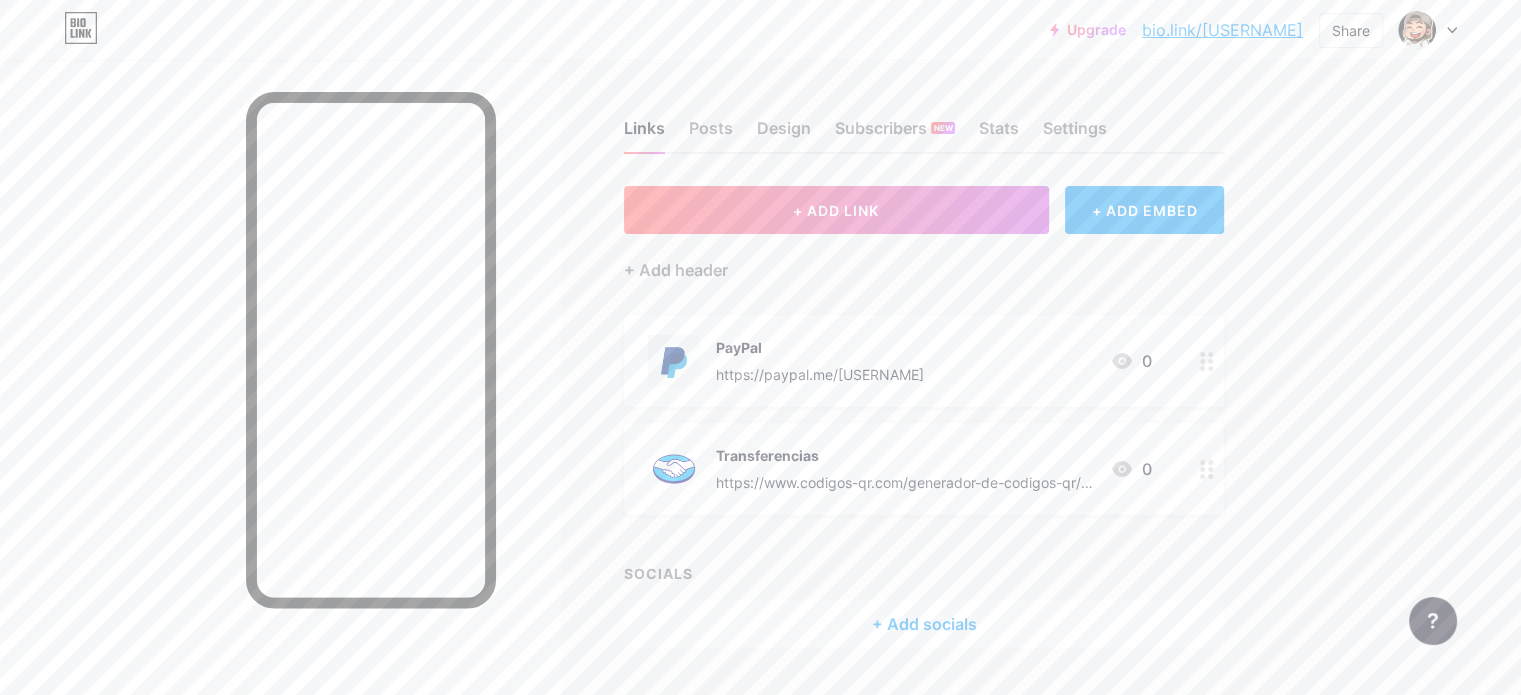 click on "bio.link/[USERNAME]" at bounding box center (1222, 30) 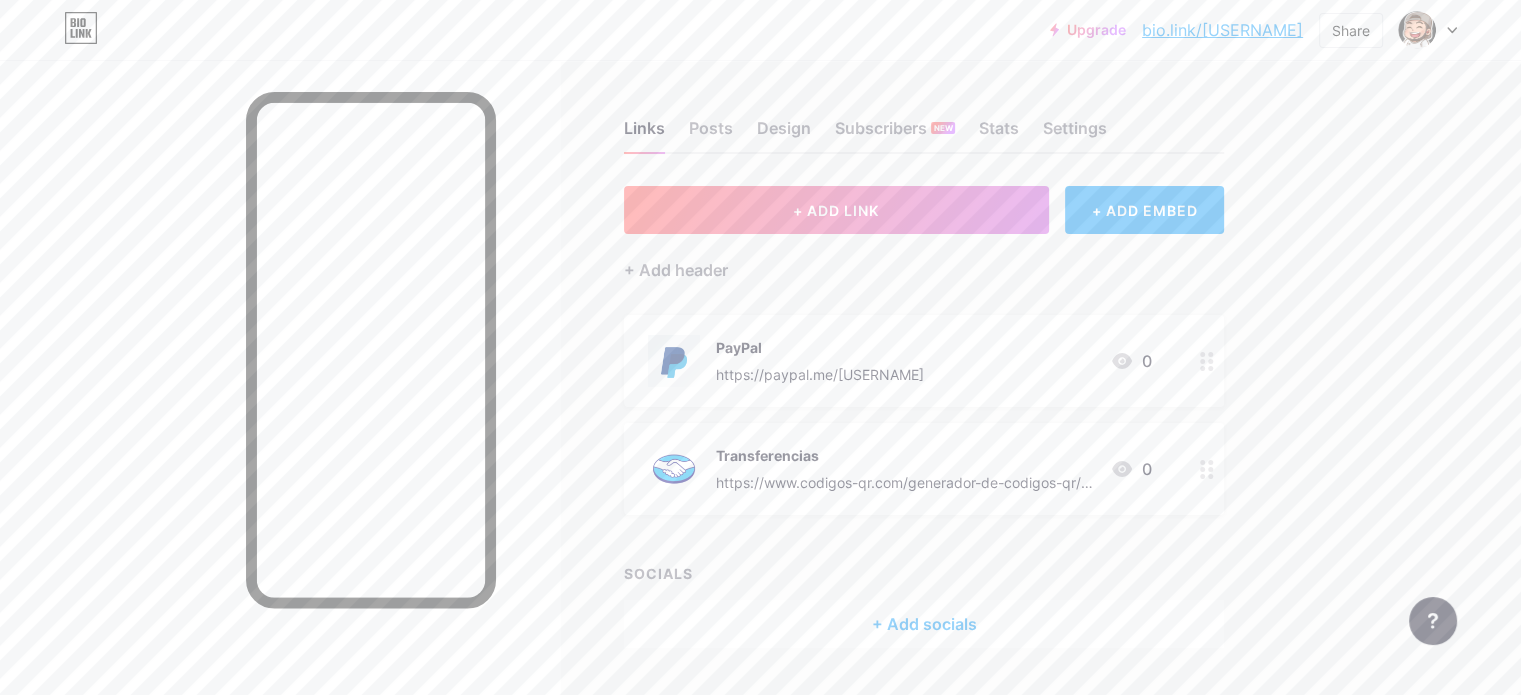 click on "Transferencias
https://www.codigos-qr.com/generador-de-codigos-qr/?f=1b6642e5b6ef26f1e4918f1ac4eb7bff" at bounding box center [905, 469] 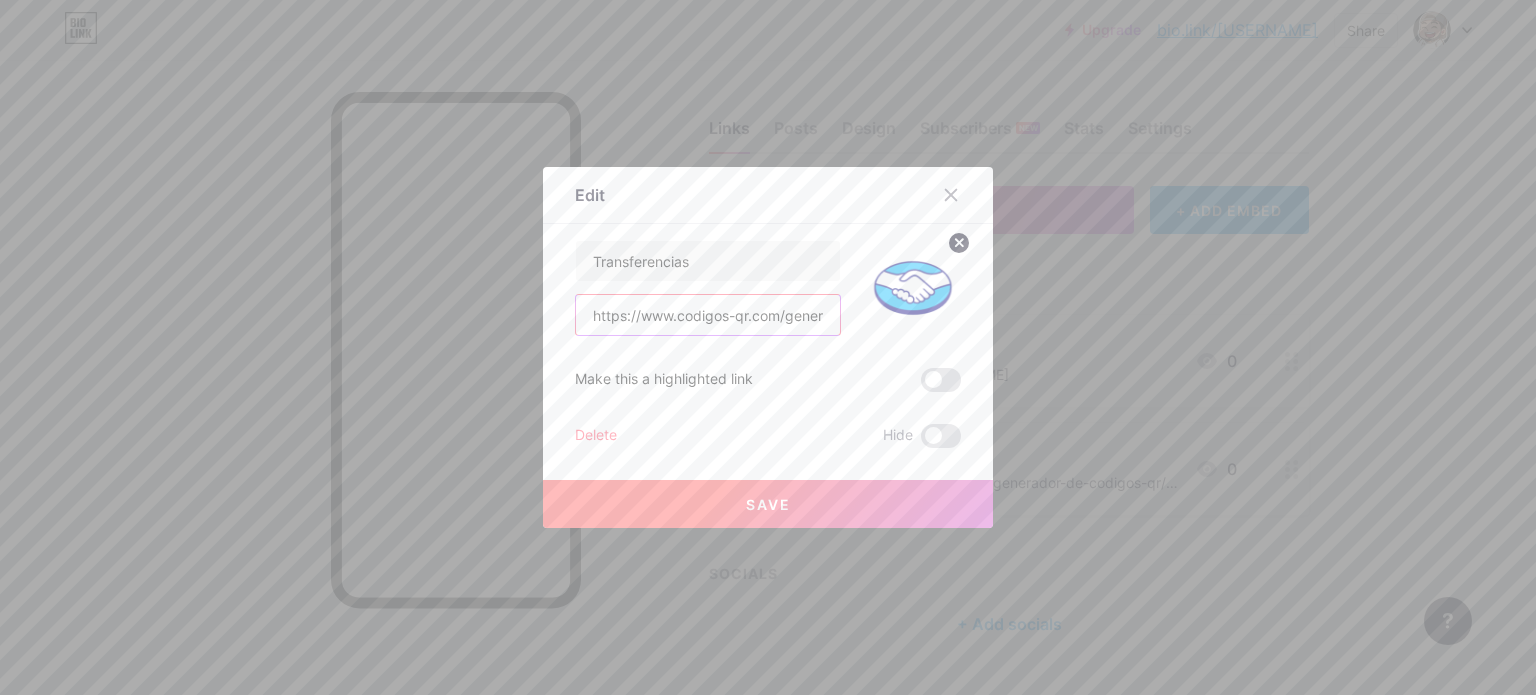 click on "https://www.codigos-qr.com/generador-de-codigos-qr/?f=1b6642e5b6ef26f1e4918f1ac4eb7bff" at bounding box center [708, 315] 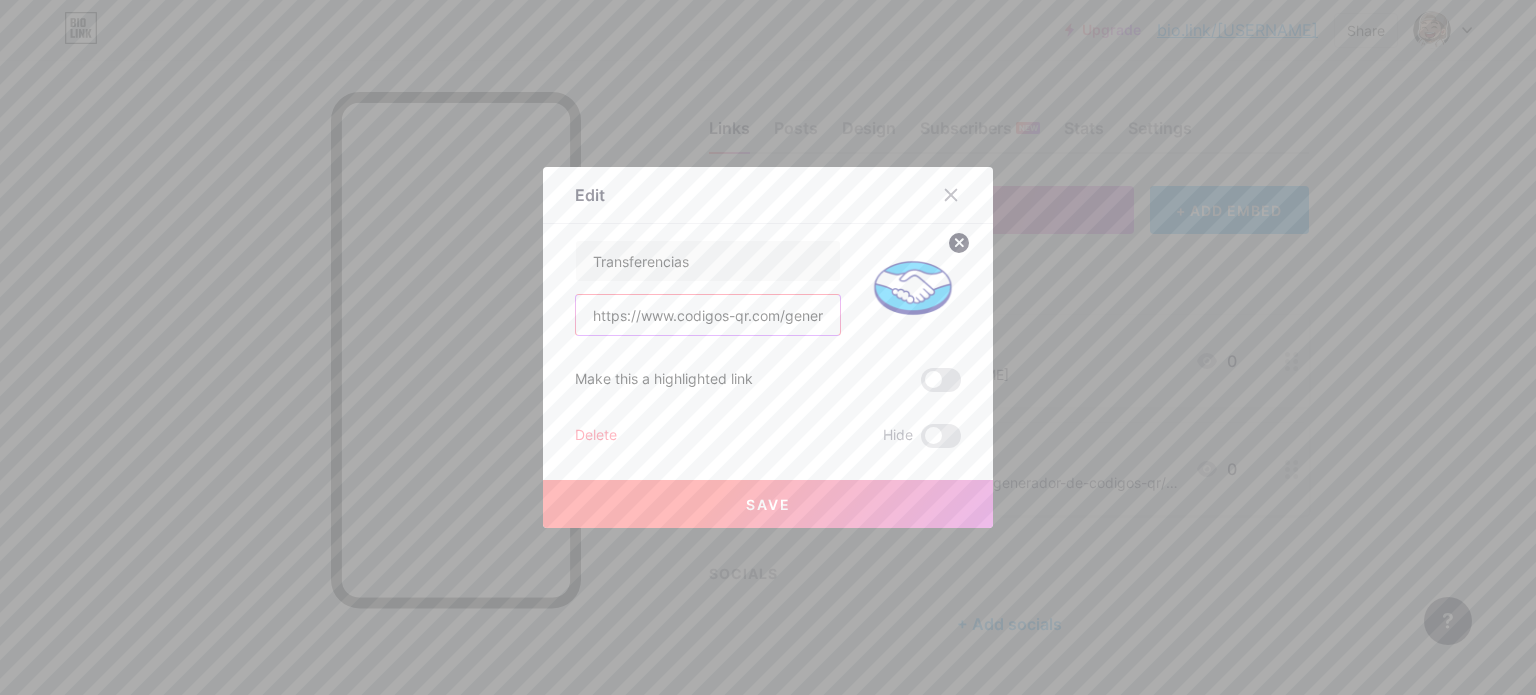paste on "a011ff899d65f10b106ee3ecc49ac21" 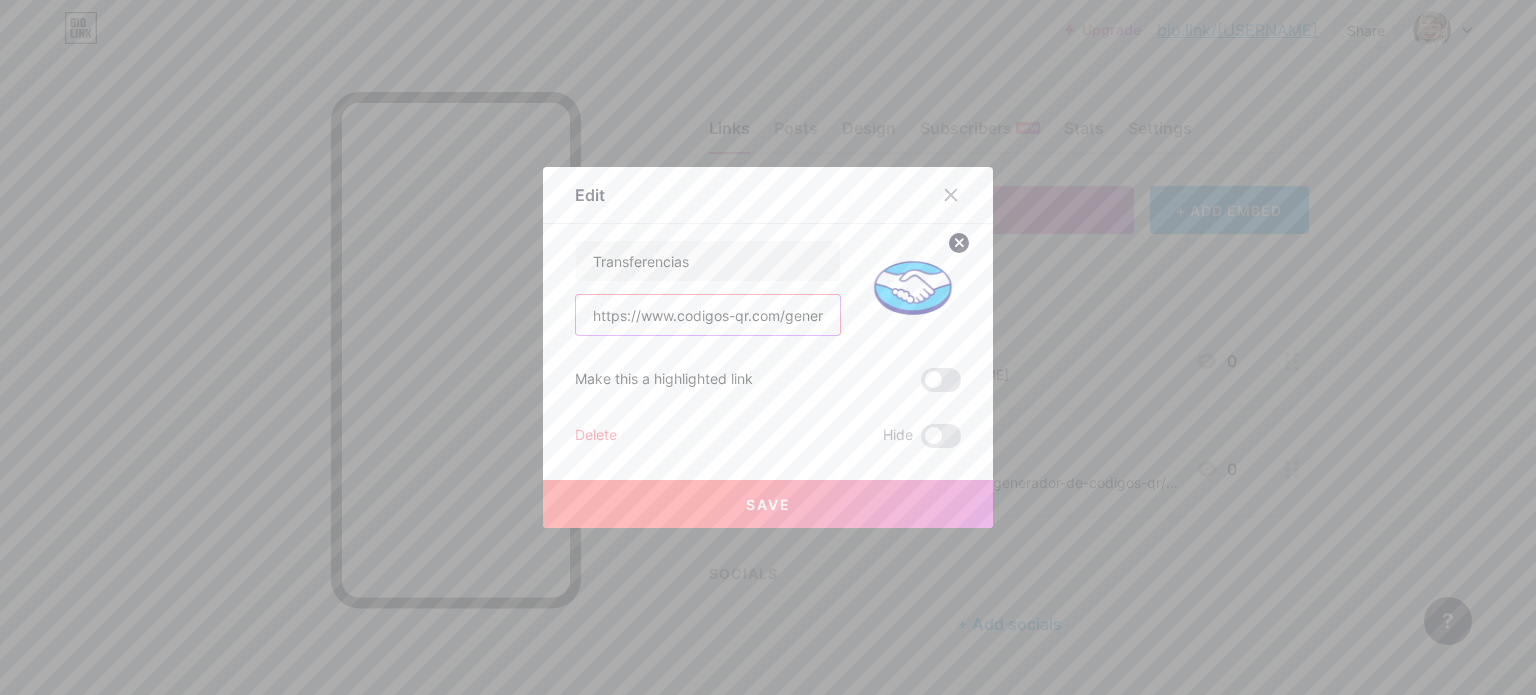 scroll, scrollTop: 0, scrollLeft: 406, axis: horizontal 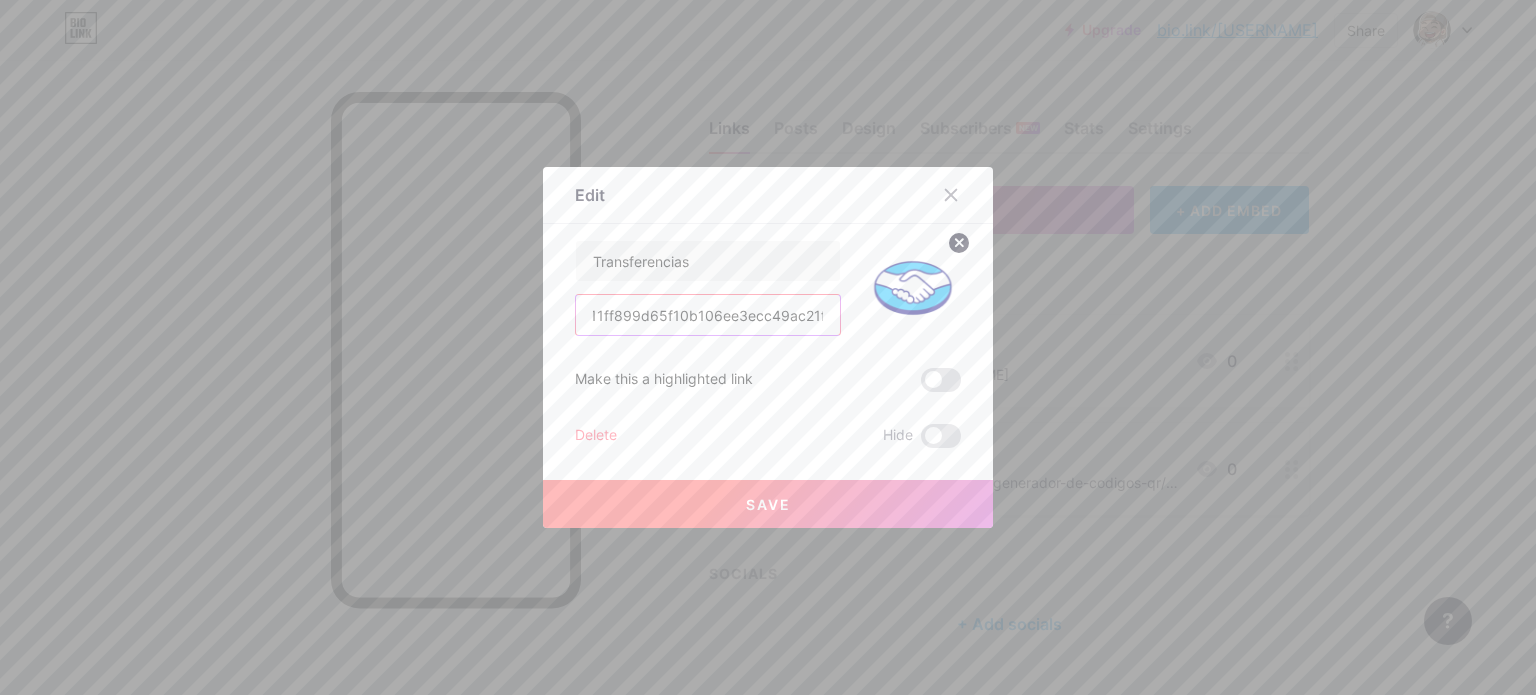 type on "https://www.codigos-qr.com/generador-de-codigos-qr/?f=a011ff899d65f10b106ee3ecc49ac21f" 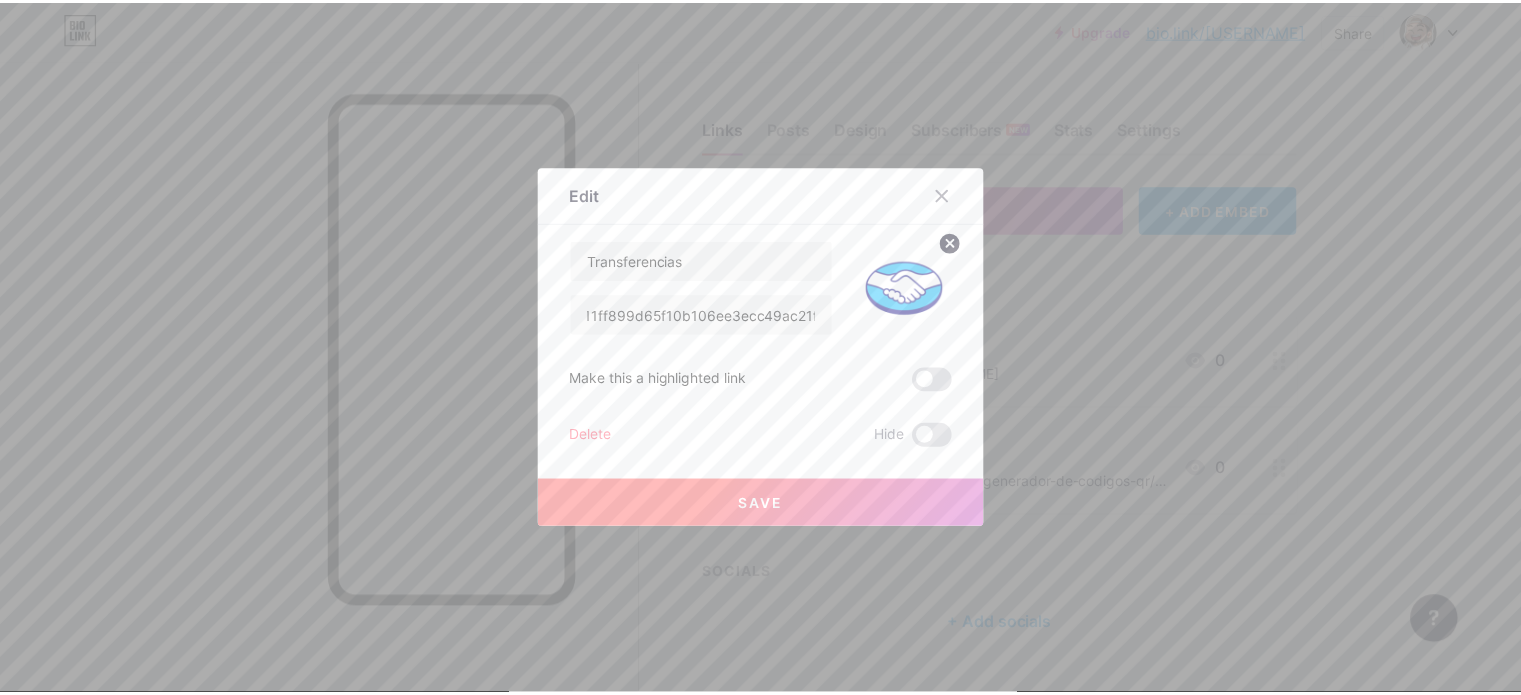 scroll, scrollTop: 0, scrollLeft: 0, axis: both 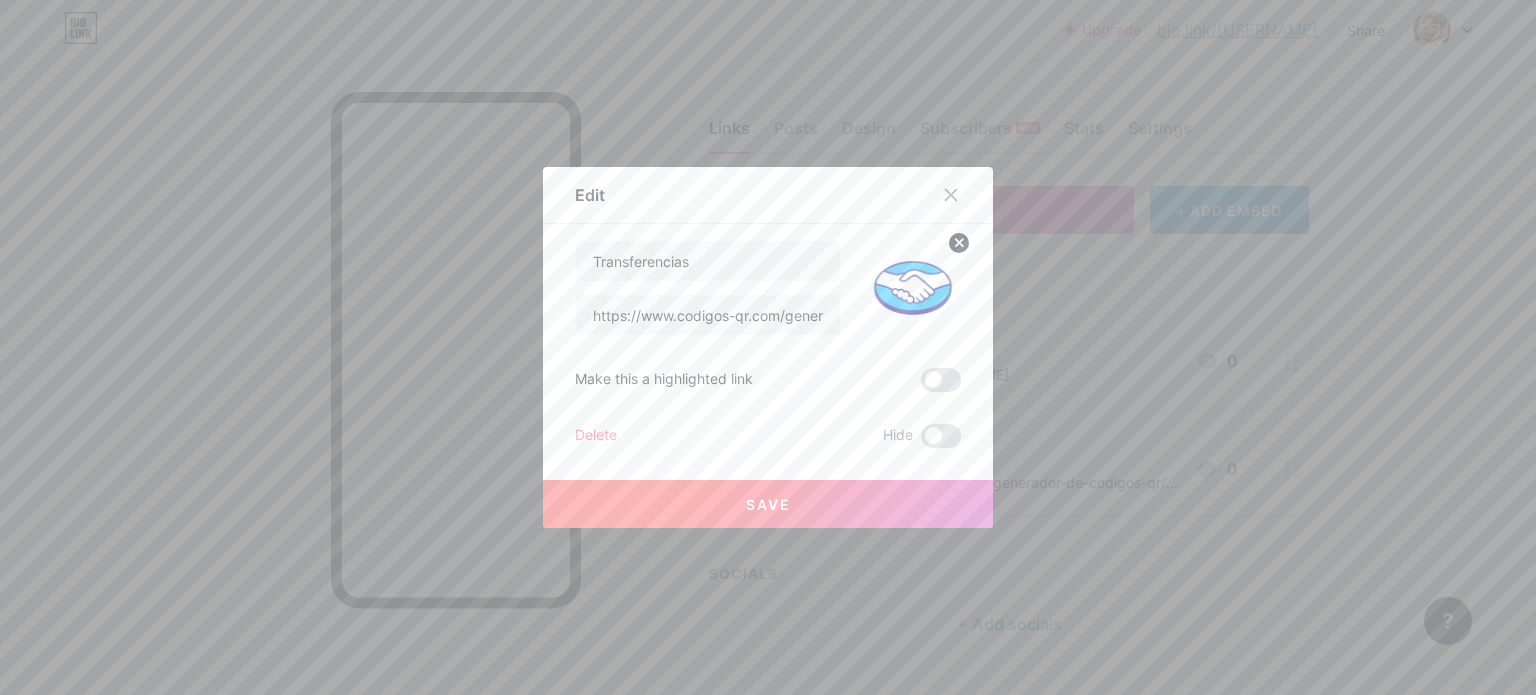 click on "Save" at bounding box center (768, 504) 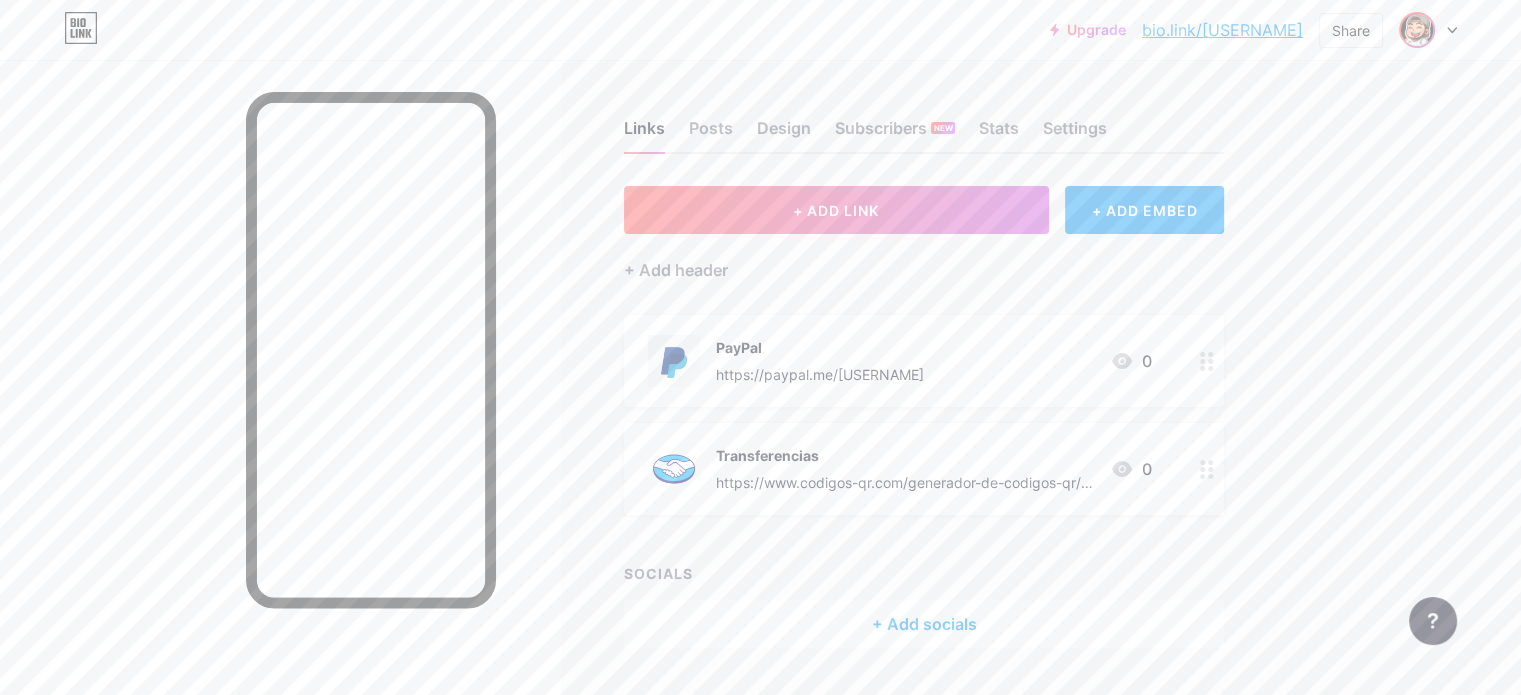click at bounding box center [1417, 30] 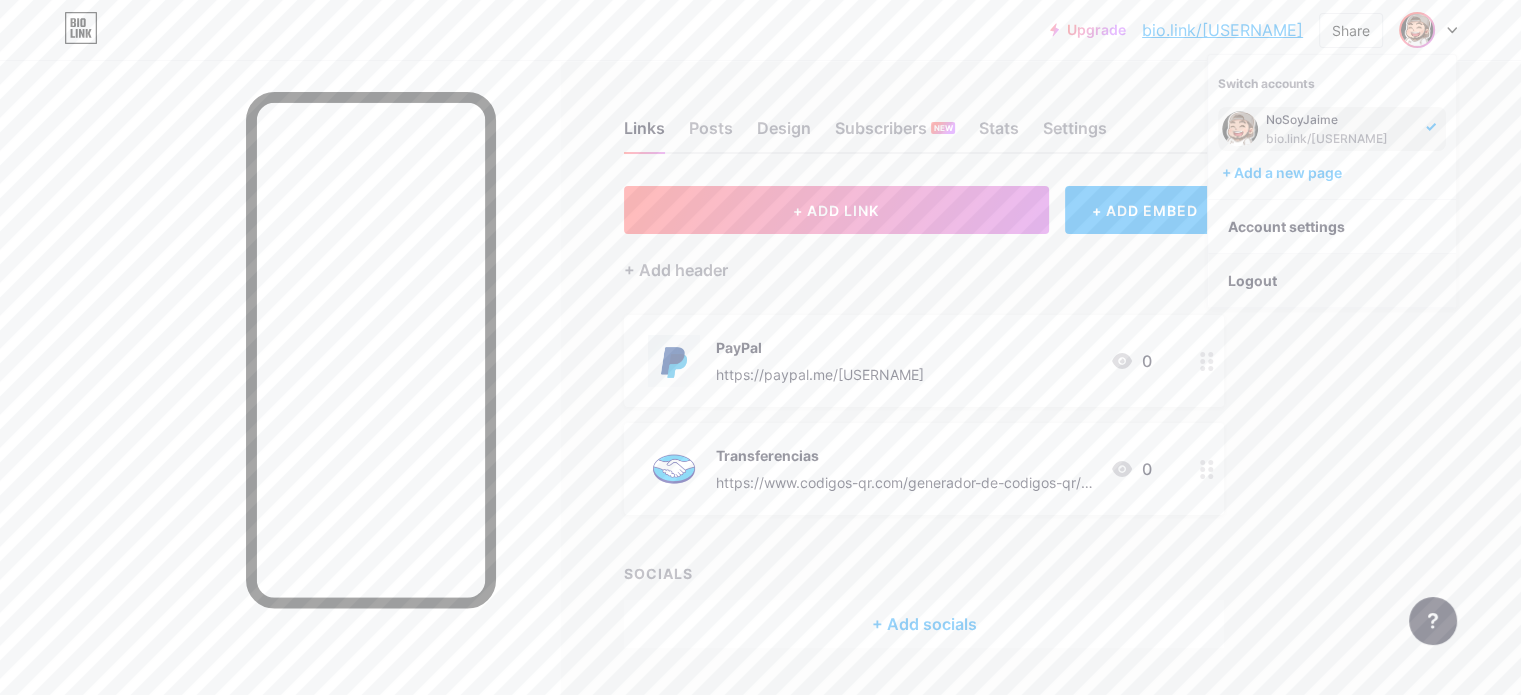 click on "Logout" at bounding box center [1332, 281] 